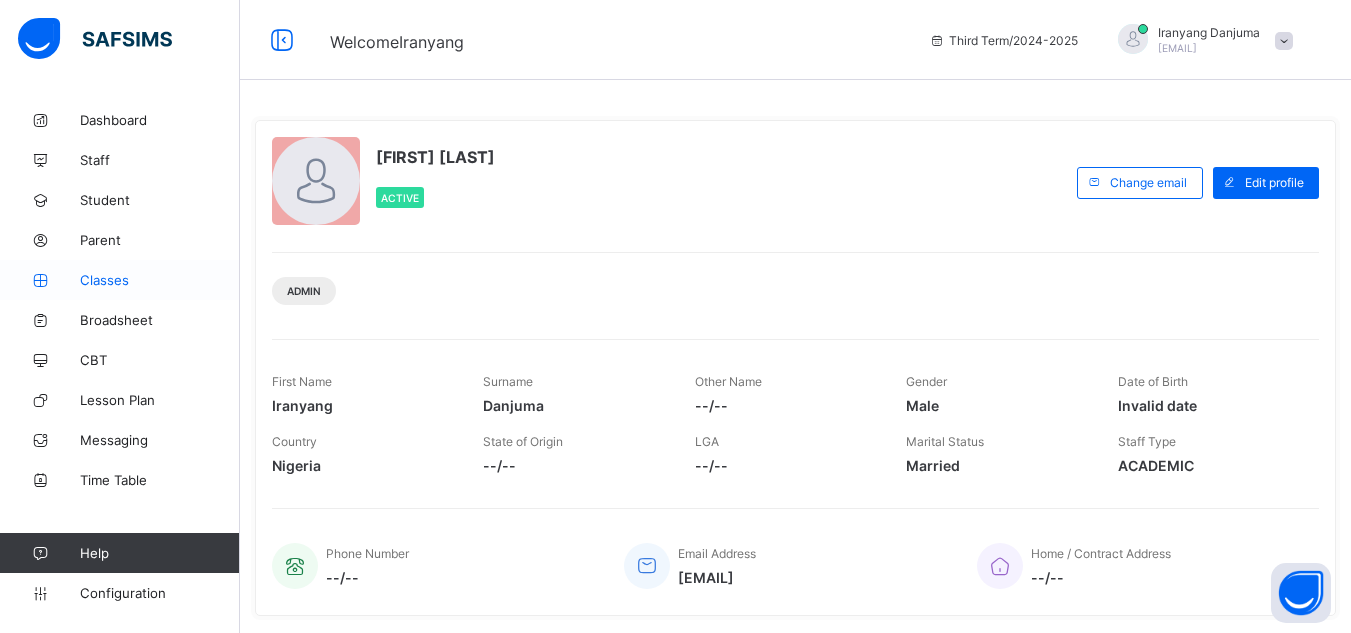 scroll, scrollTop: 0, scrollLeft: 0, axis: both 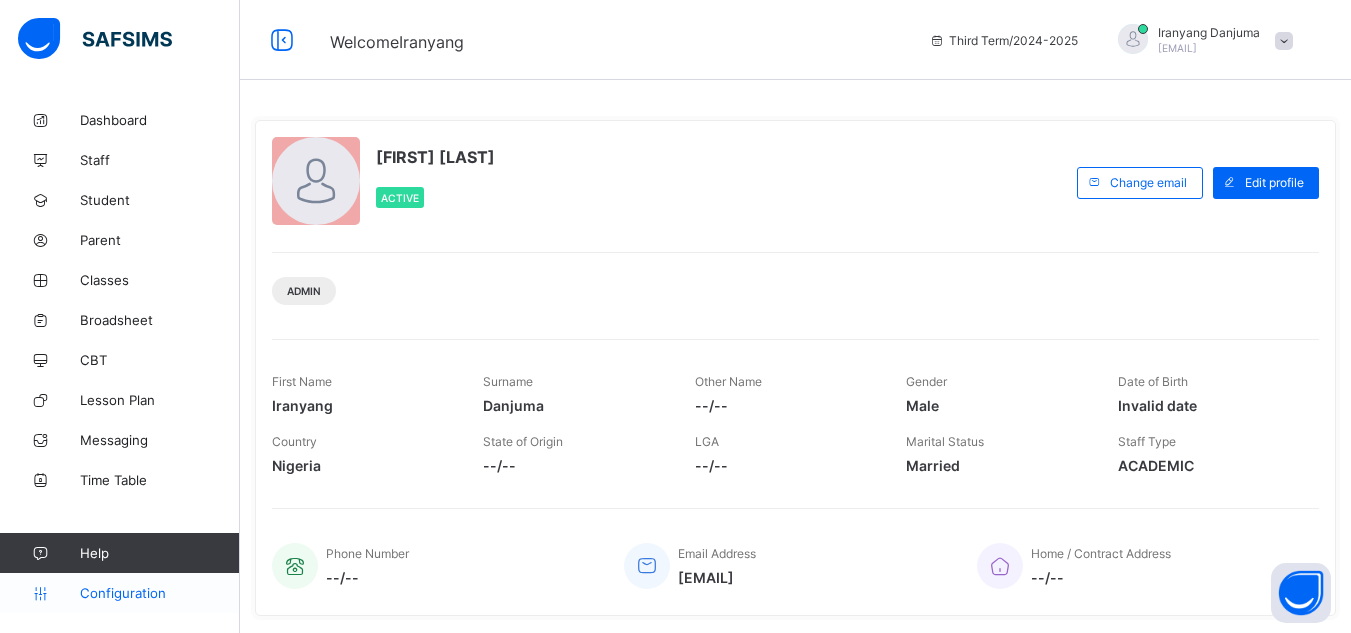click on "Configuration" at bounding box center [159, 593] 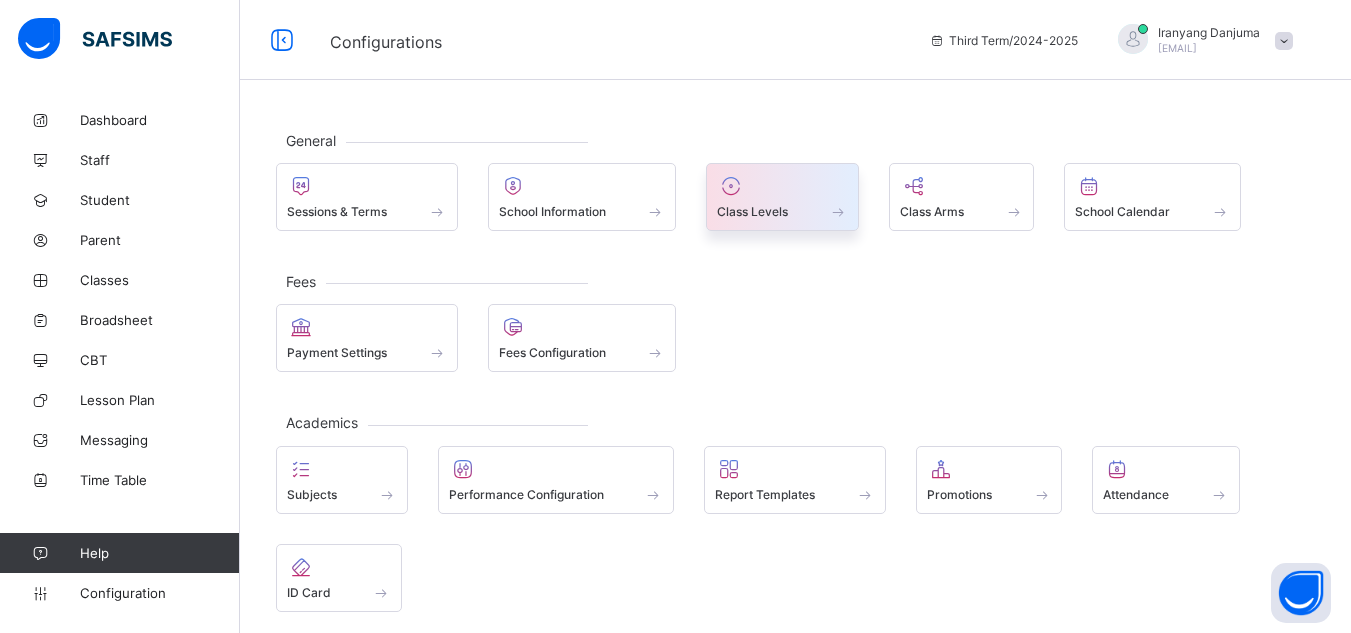 click on "Class Levels" at bounding box center (752, 211) 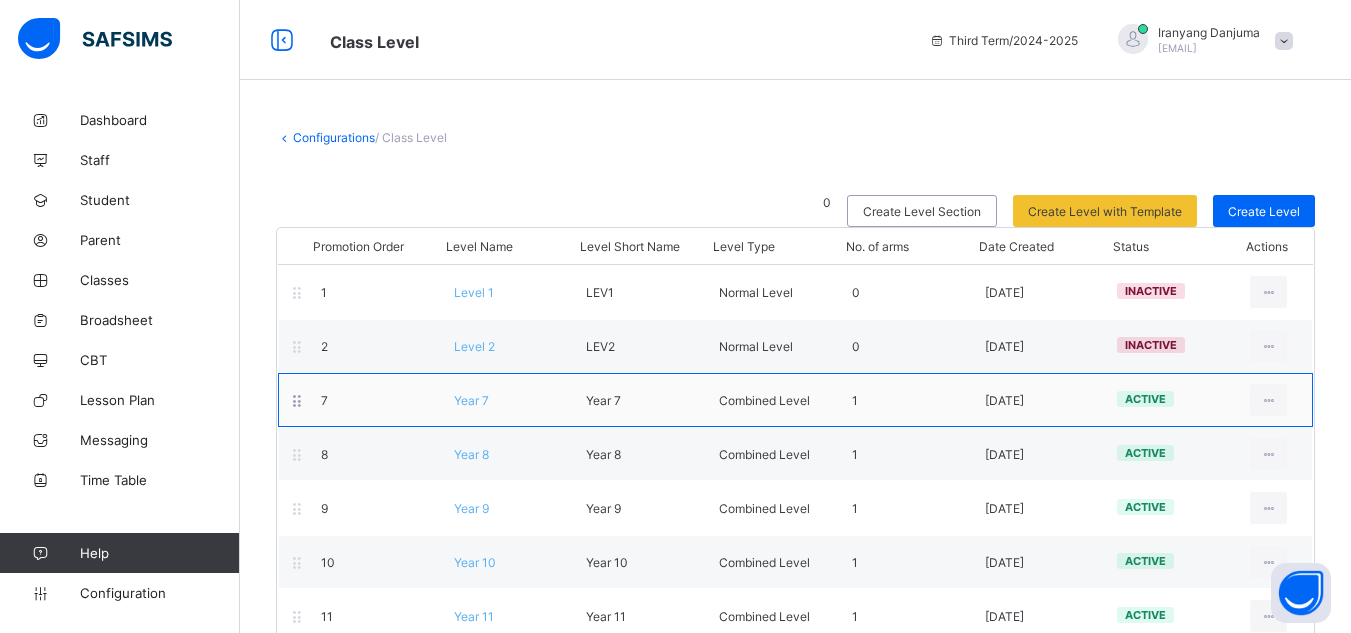 click on "Year 7" at bounding box center (471, 400) 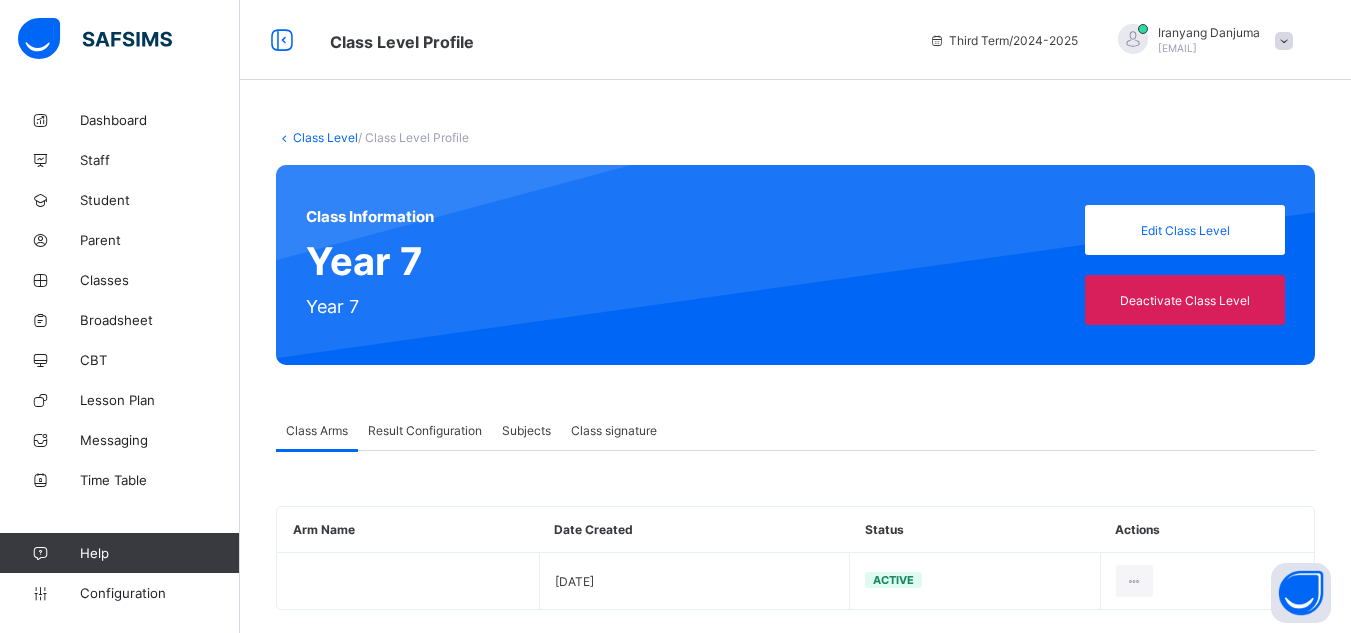 click on "Result Configuration" at bounding box center (425, 430) 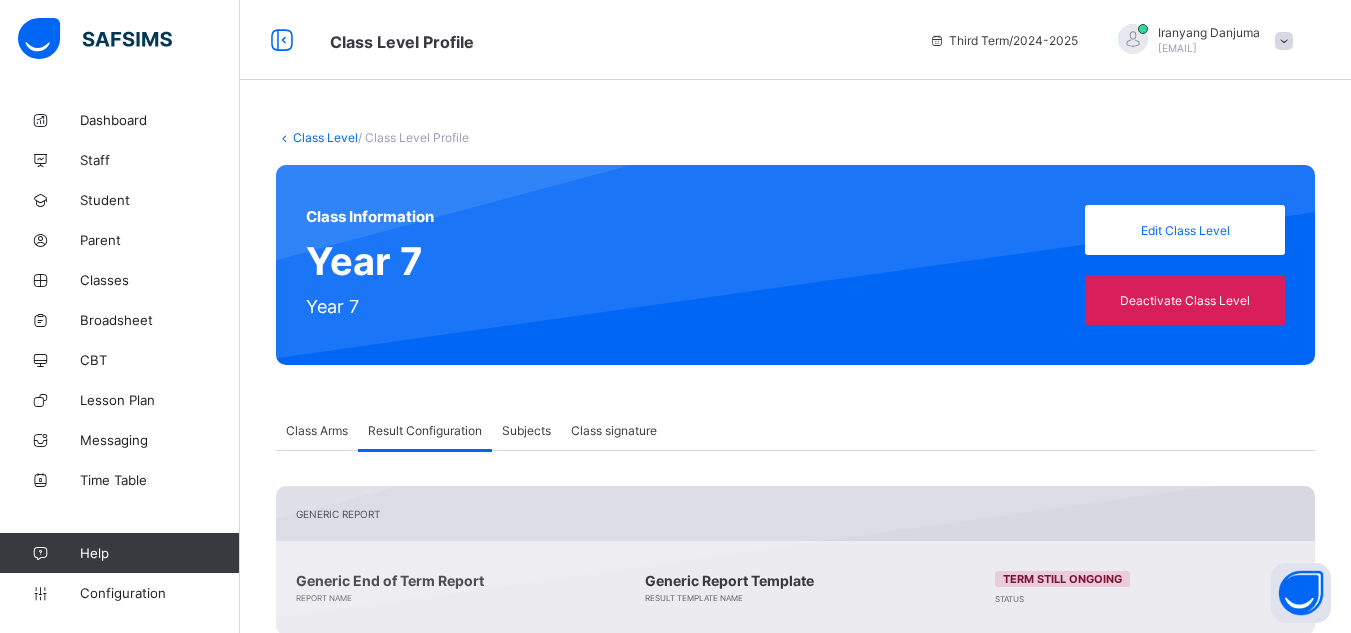 scroll, scrollTop: 364, scrollLeft: 0, axis: vertical 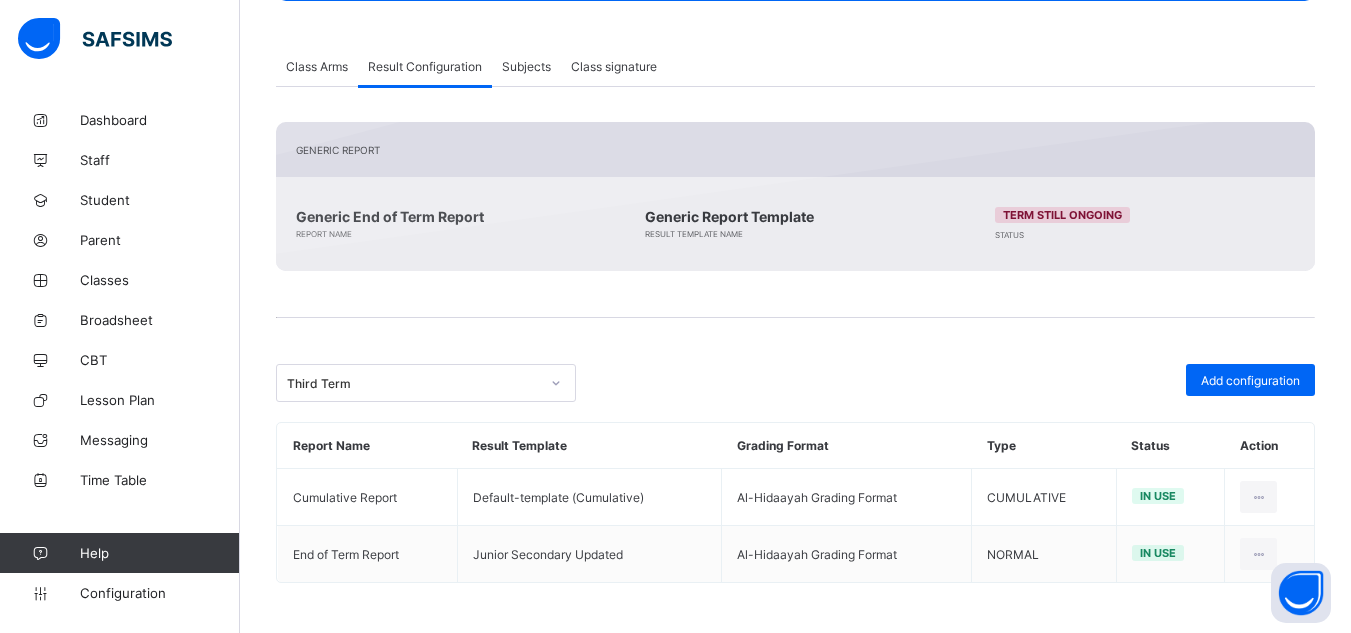 click on "Class Arms" at bounding box center [317, 66] 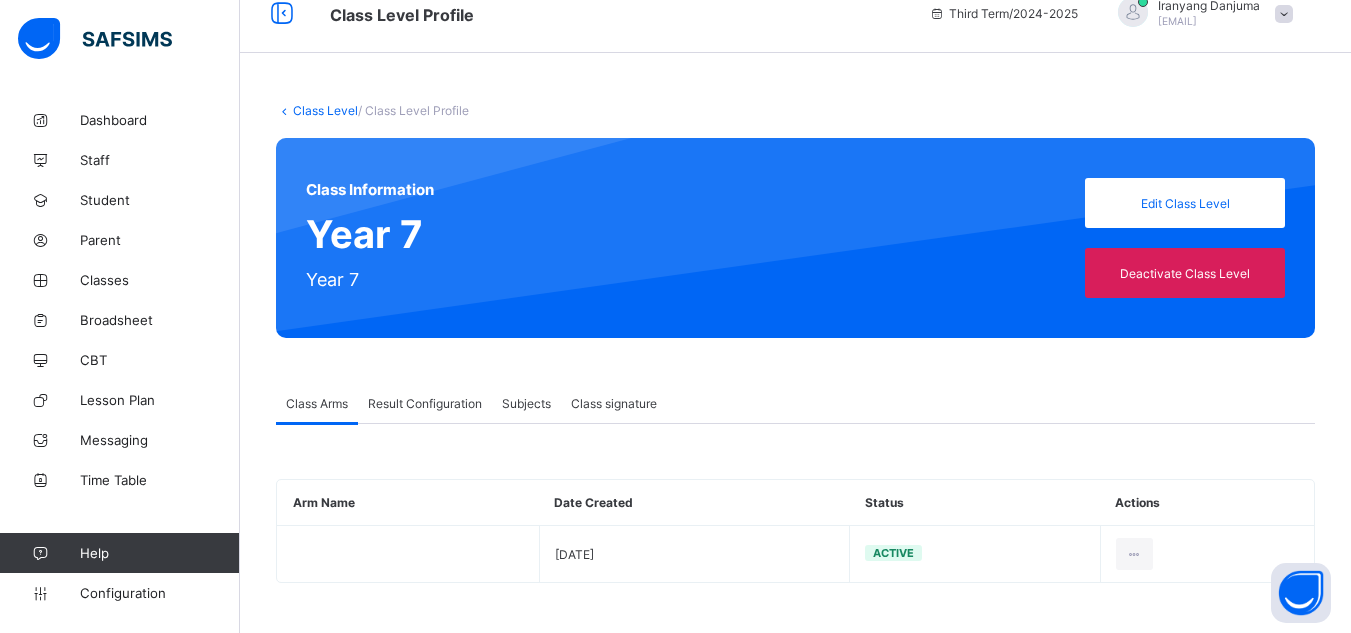 scroll, scrollTop: 0, scrollLeft: 0, axis: both 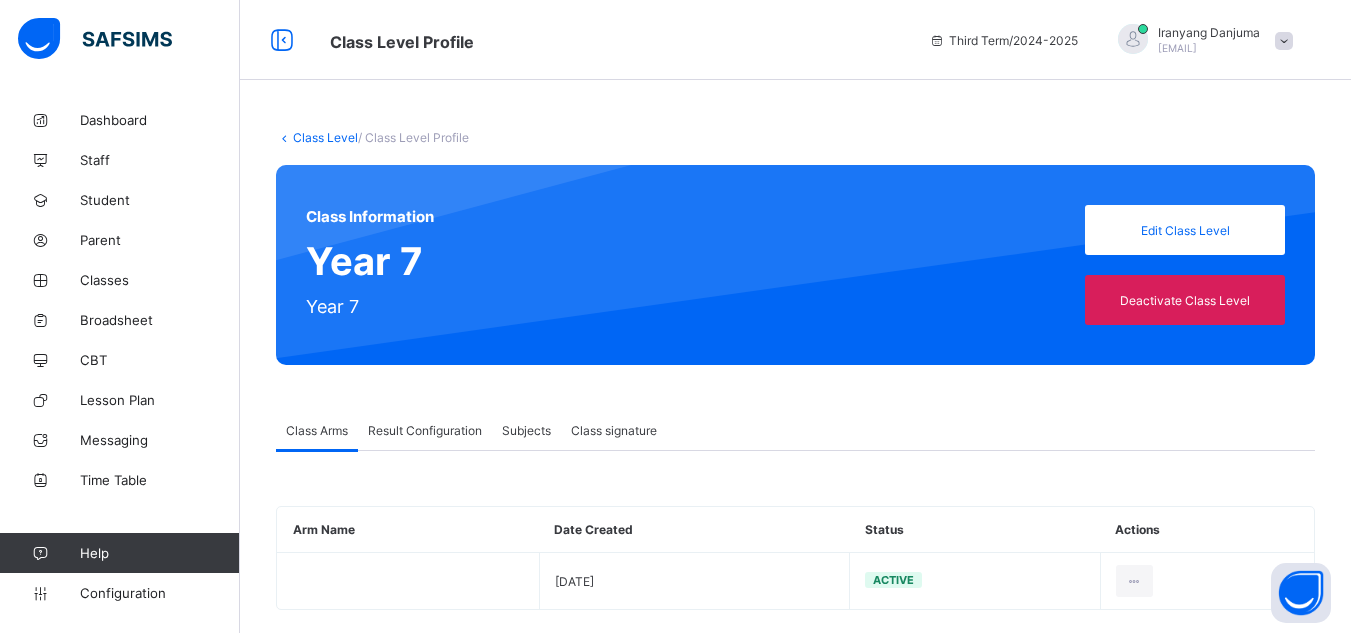 click on "Class Level" at bounding box center [325, 137] 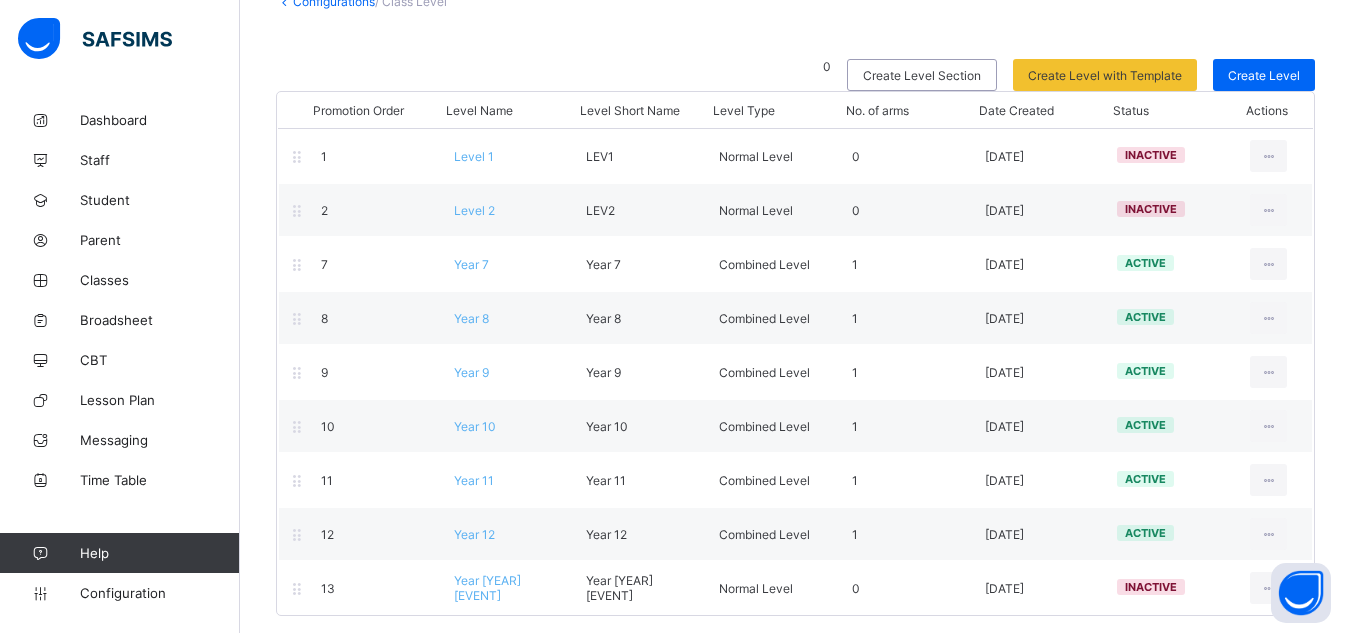 scroll, scrollTop: 140, scrollLeft: 0, axis: vertical 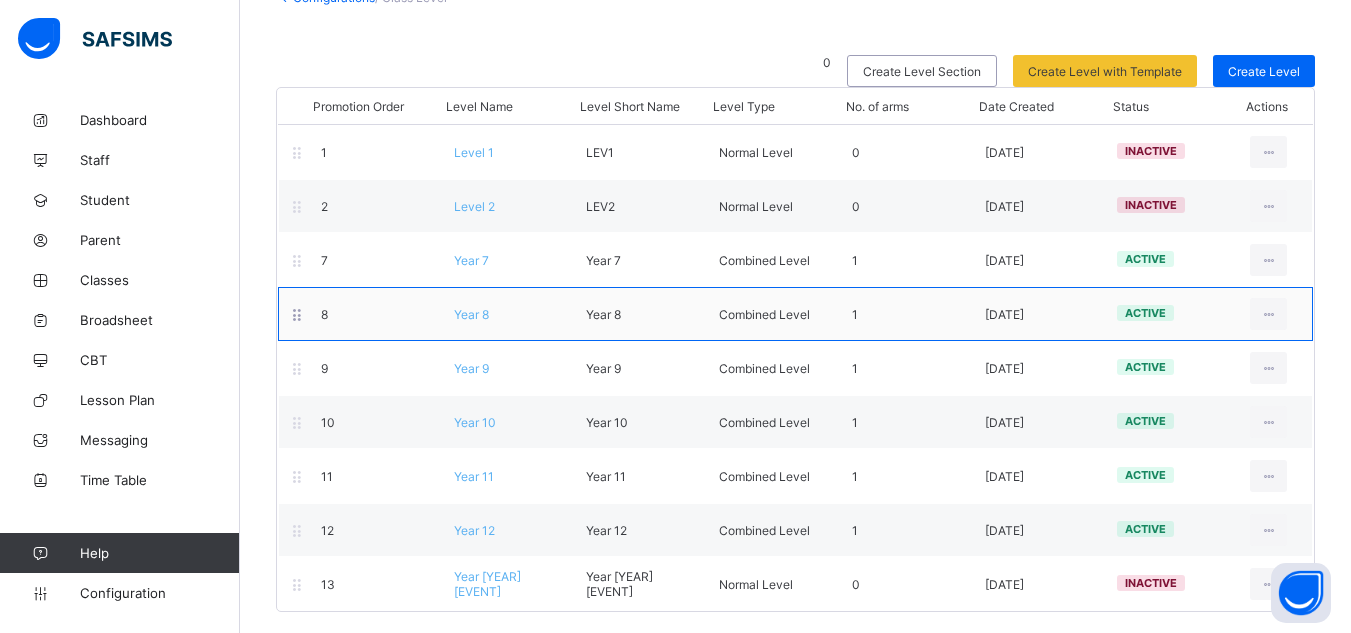 click on "Year 8" at bounding box center (471, 314) 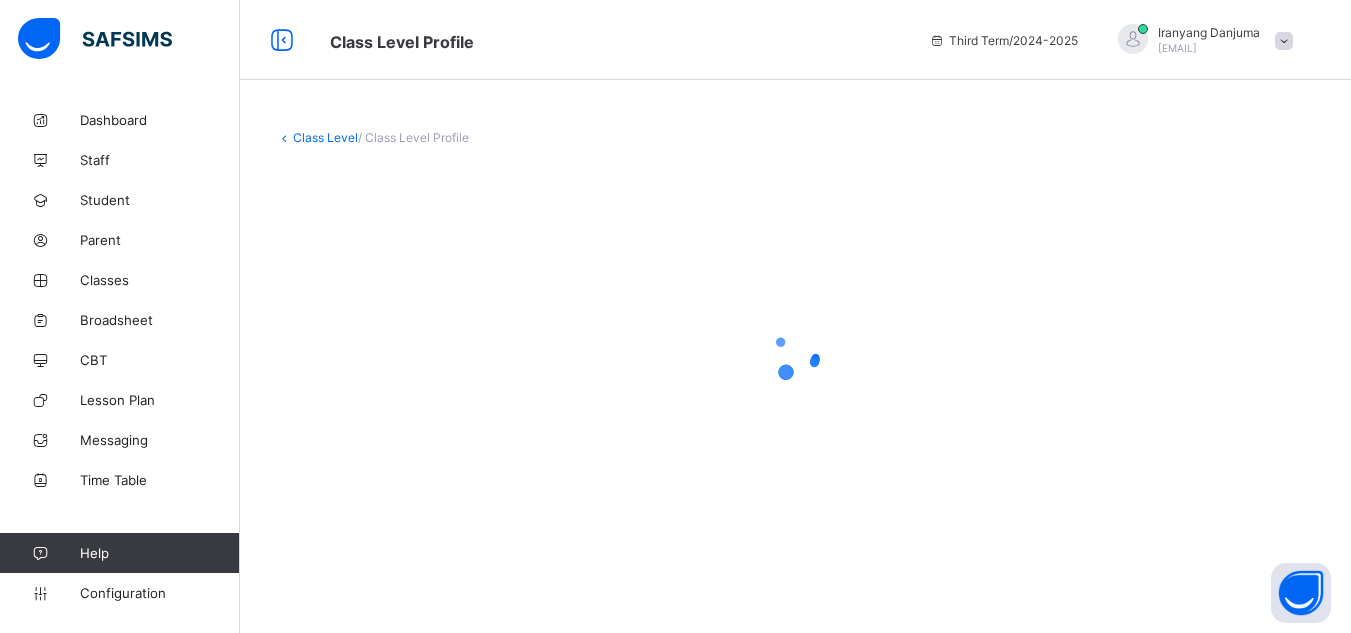 scroll, scrollTop: 0, scrollLeft: 0, axis: both 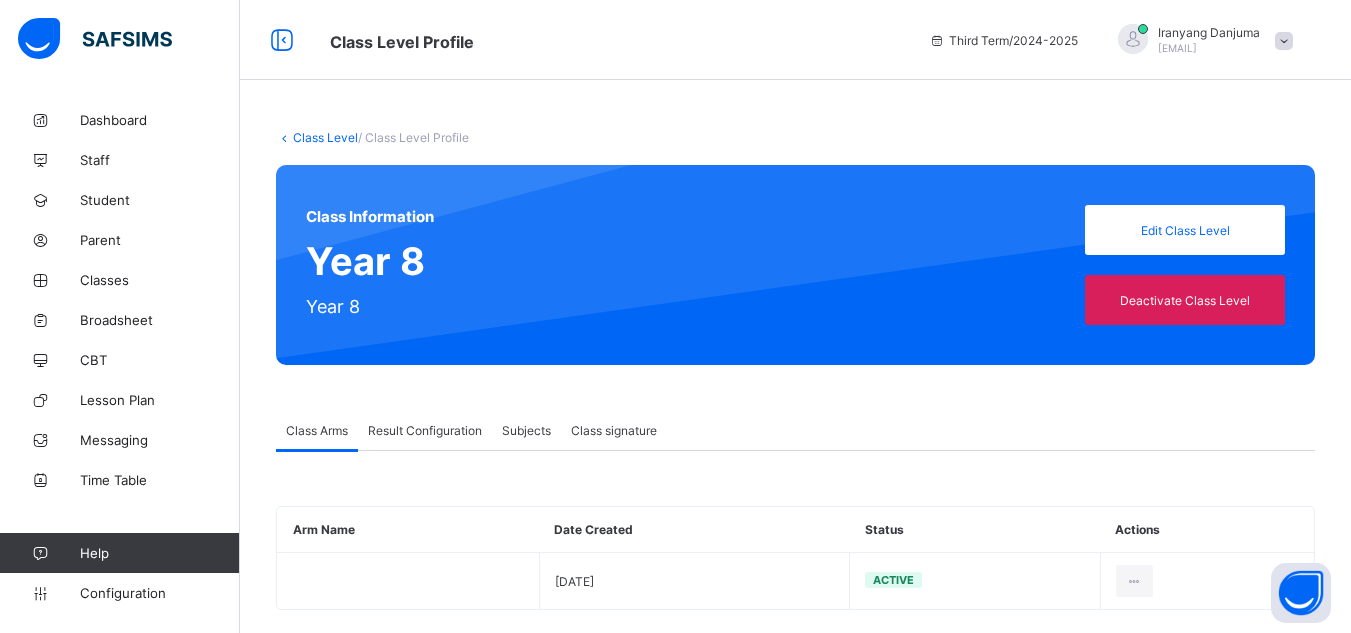 click on "Result Configuration" at bounding box center [425, 430] 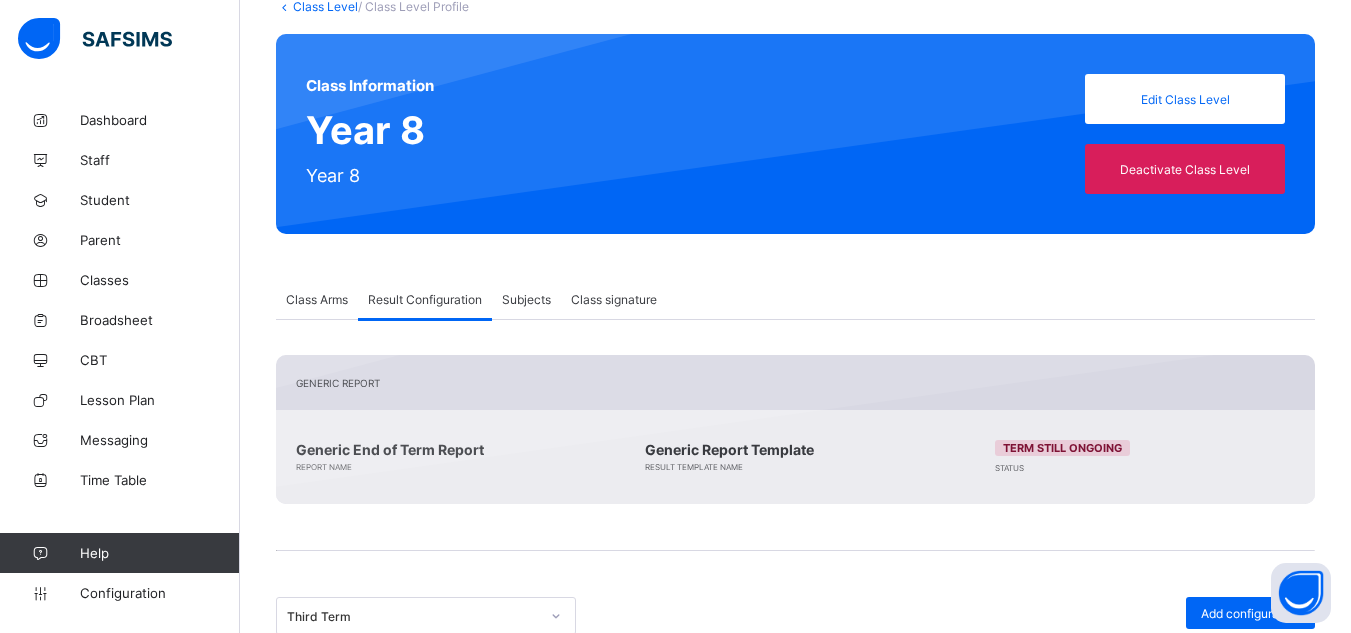 scroll, scrollTop: 130, scrollLeft: 0, axis: vertical 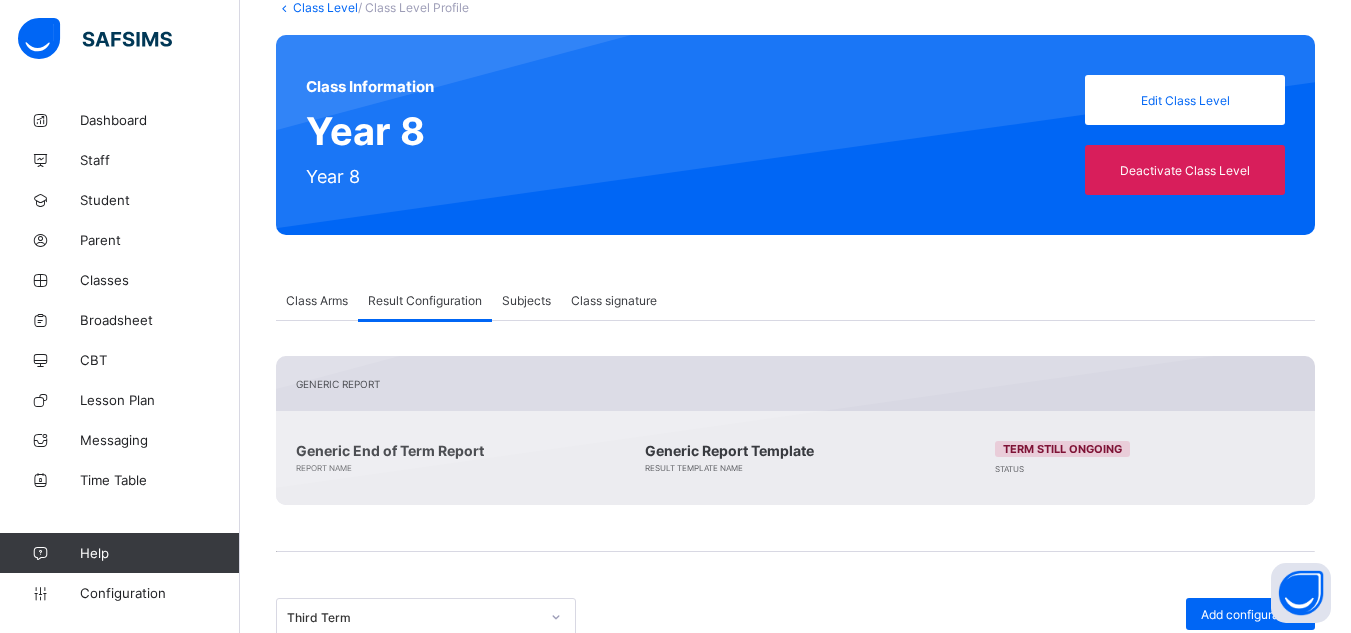 click on "Class Level" at bounding box center [325, 7] 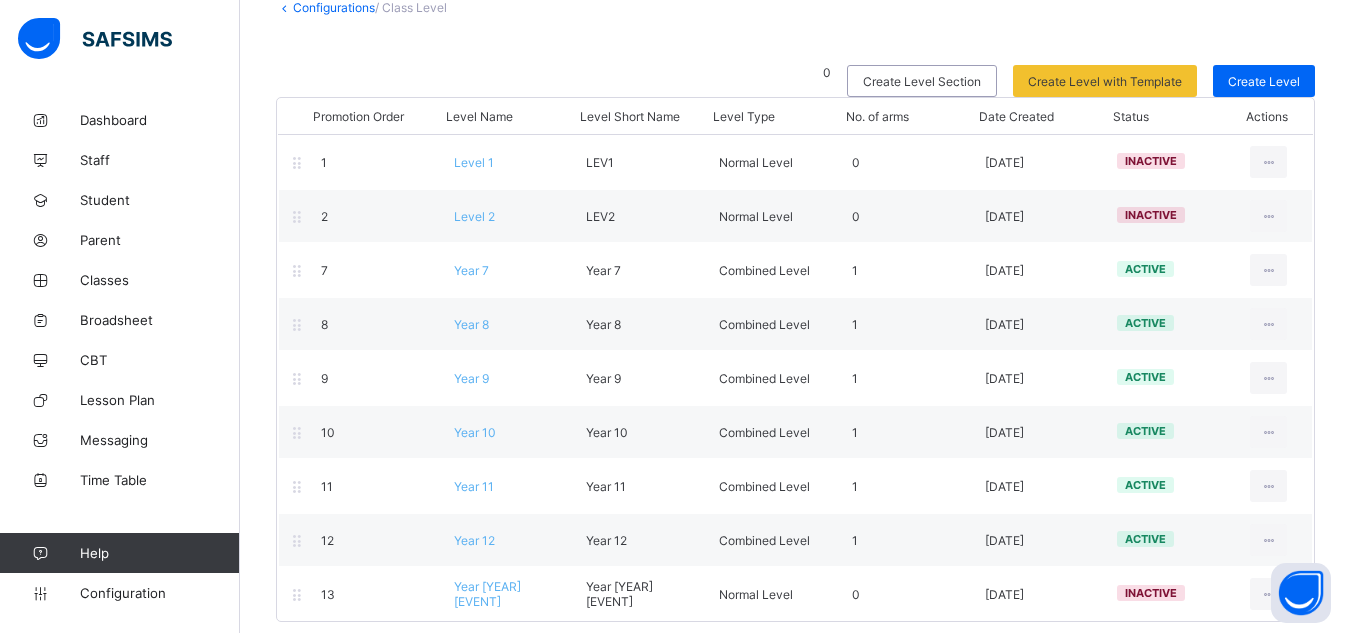 scroll, scrollTop: 149, scrollLeft: 0, axis: vertical 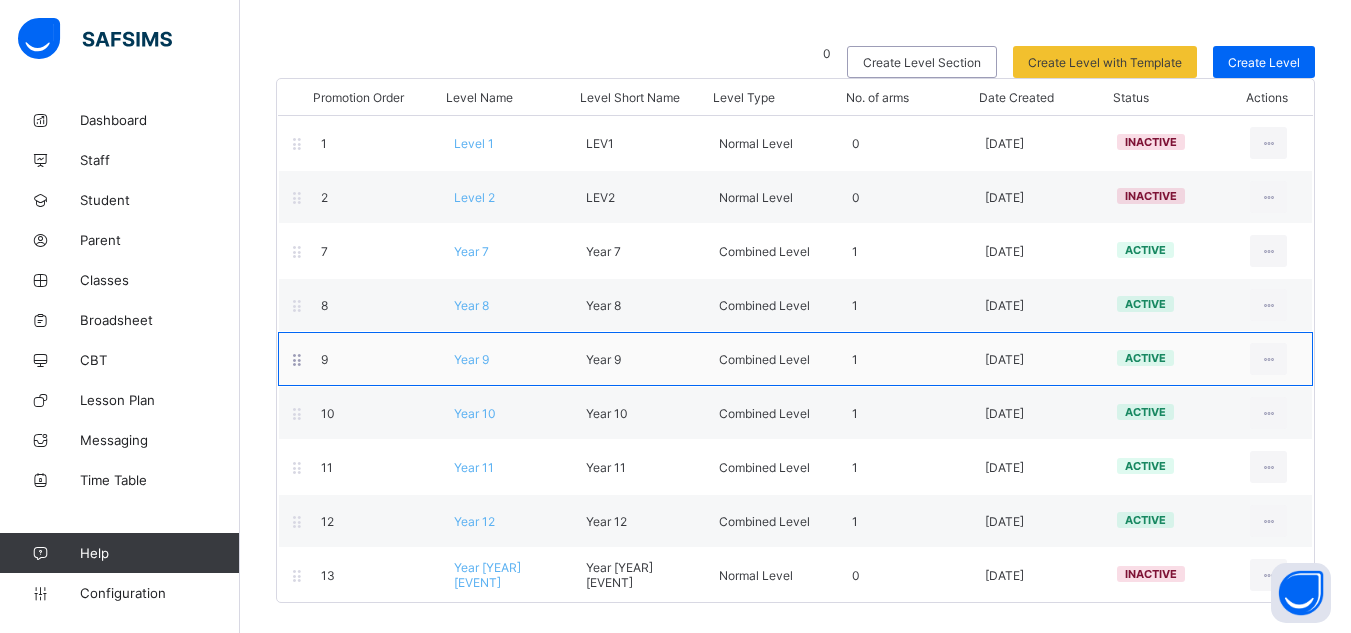 click on "Year 9" at bounding box center [471, 359] 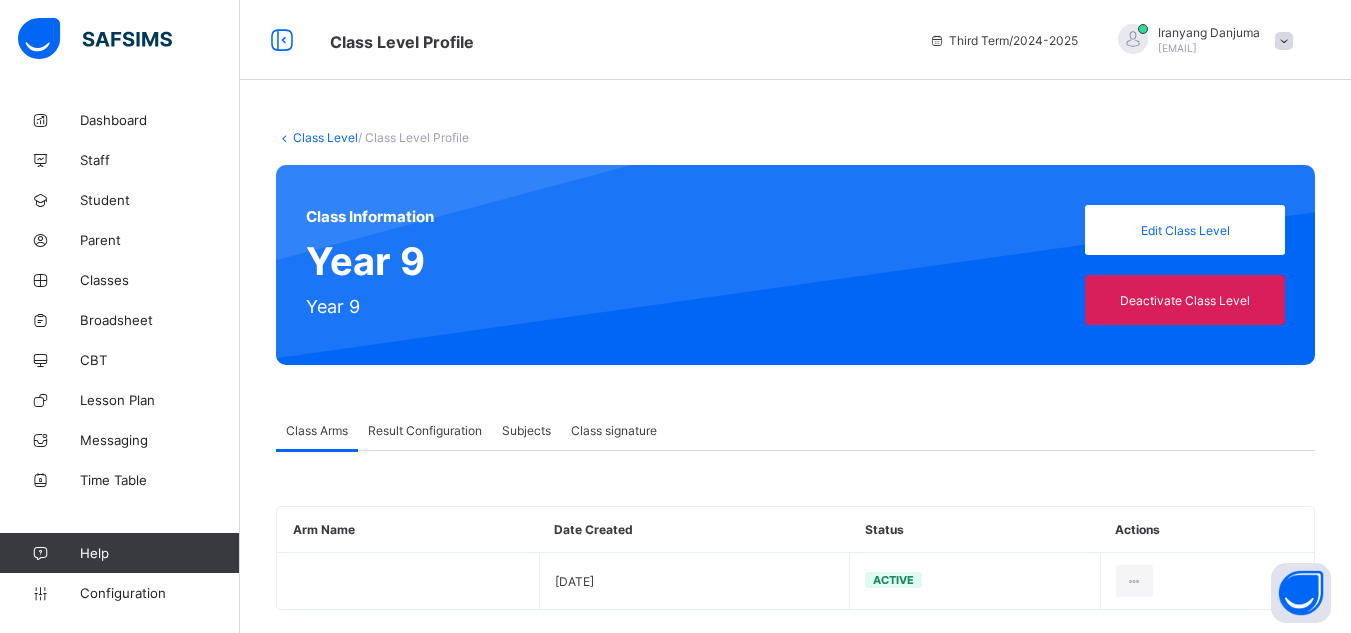 click on "Result Configuration" at bounding box center (425, 430) 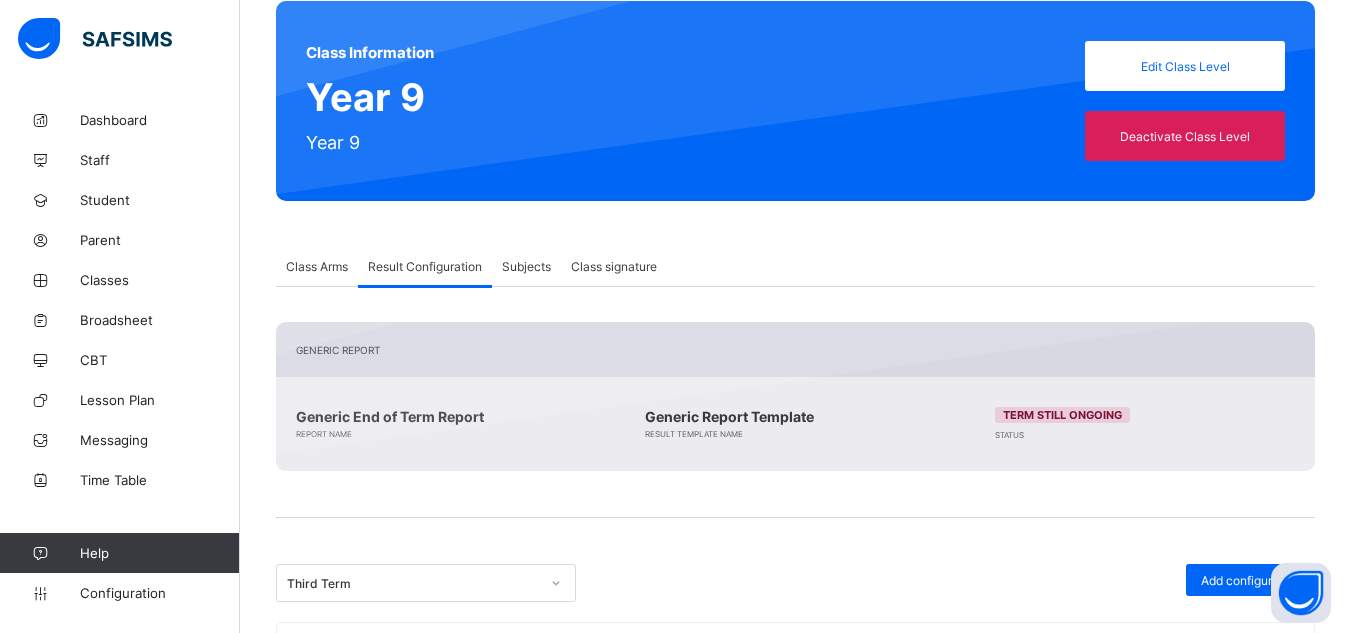 scroll, scrollTop: 364, scrollLeft: 0, axis: vertical 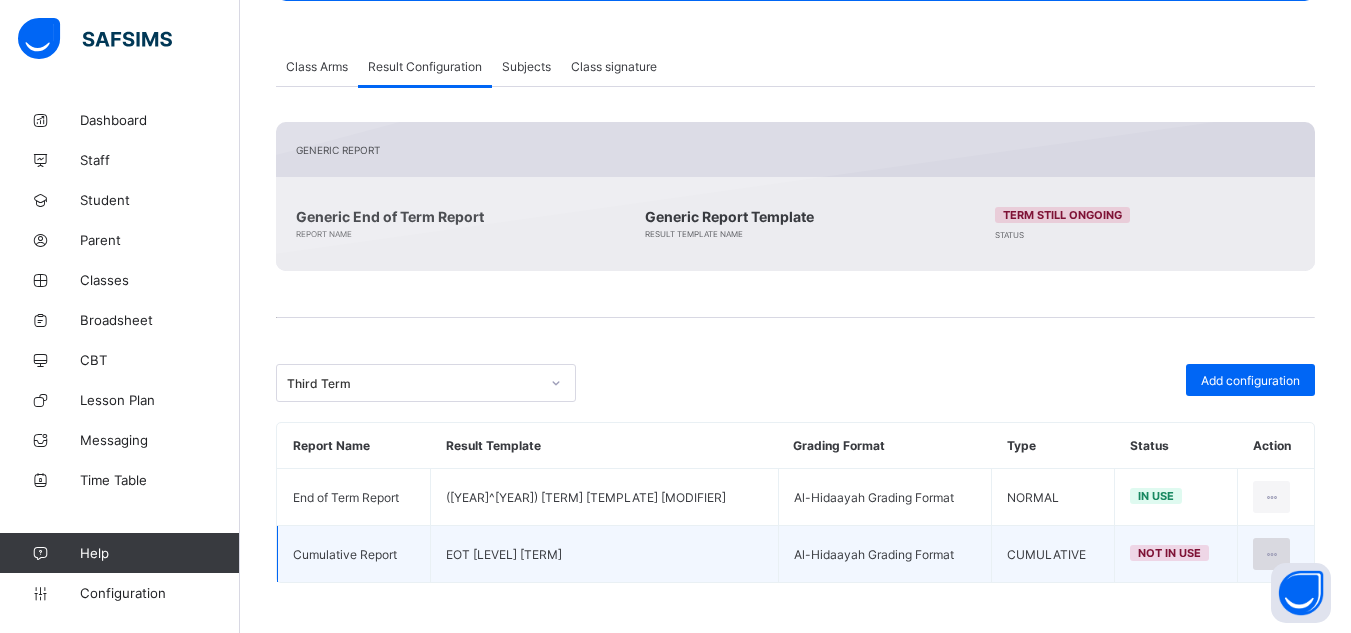 click at bounding box center (1271, 554) 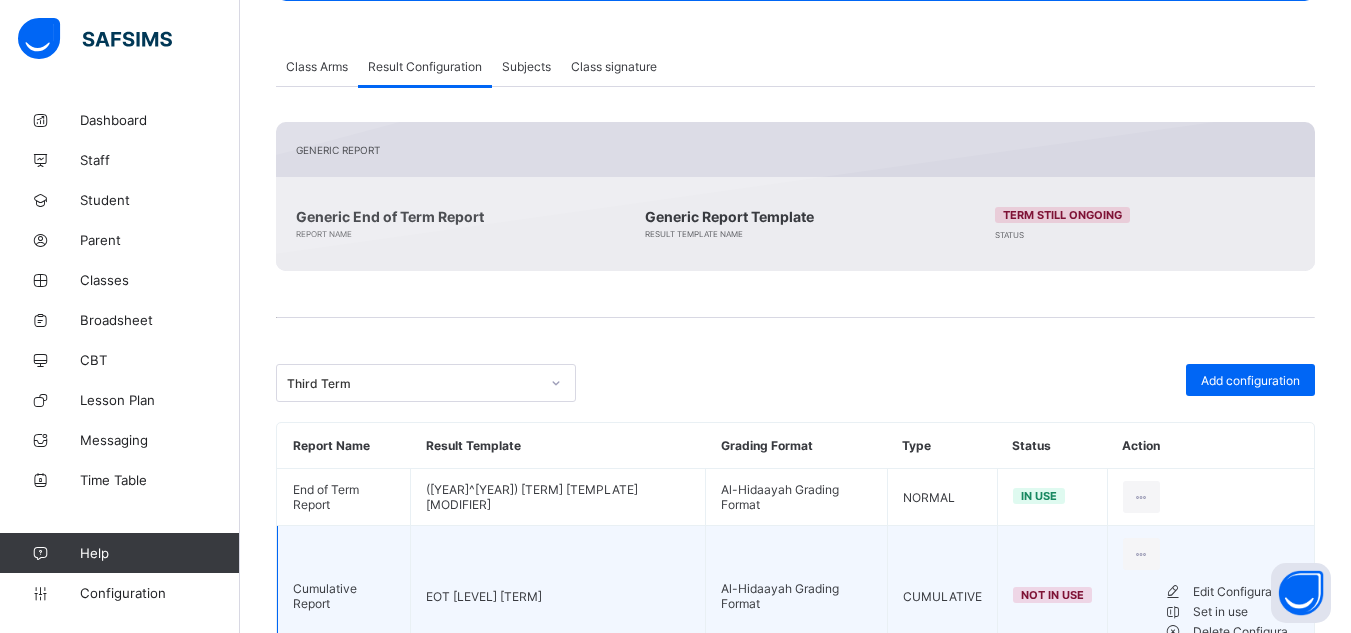 click on "Edit Configuration Set in use Delete Configuration" at bounding box center (1211, 612) 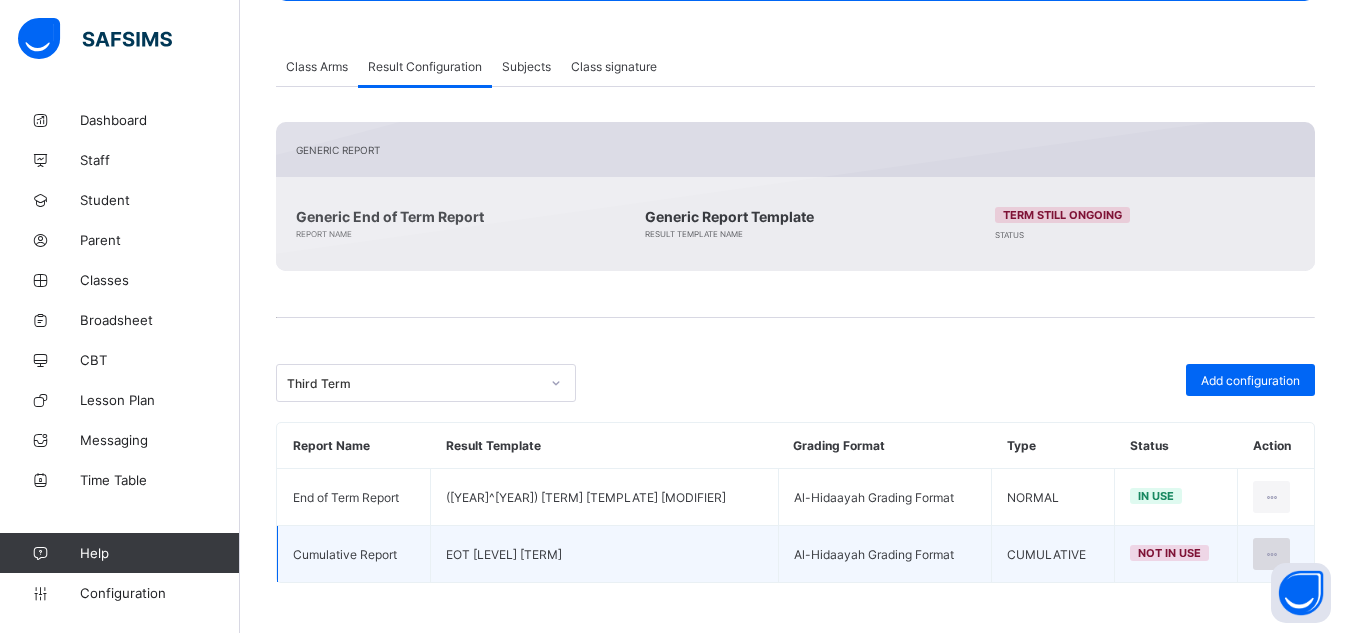 click at bounding box center (1271, 554) 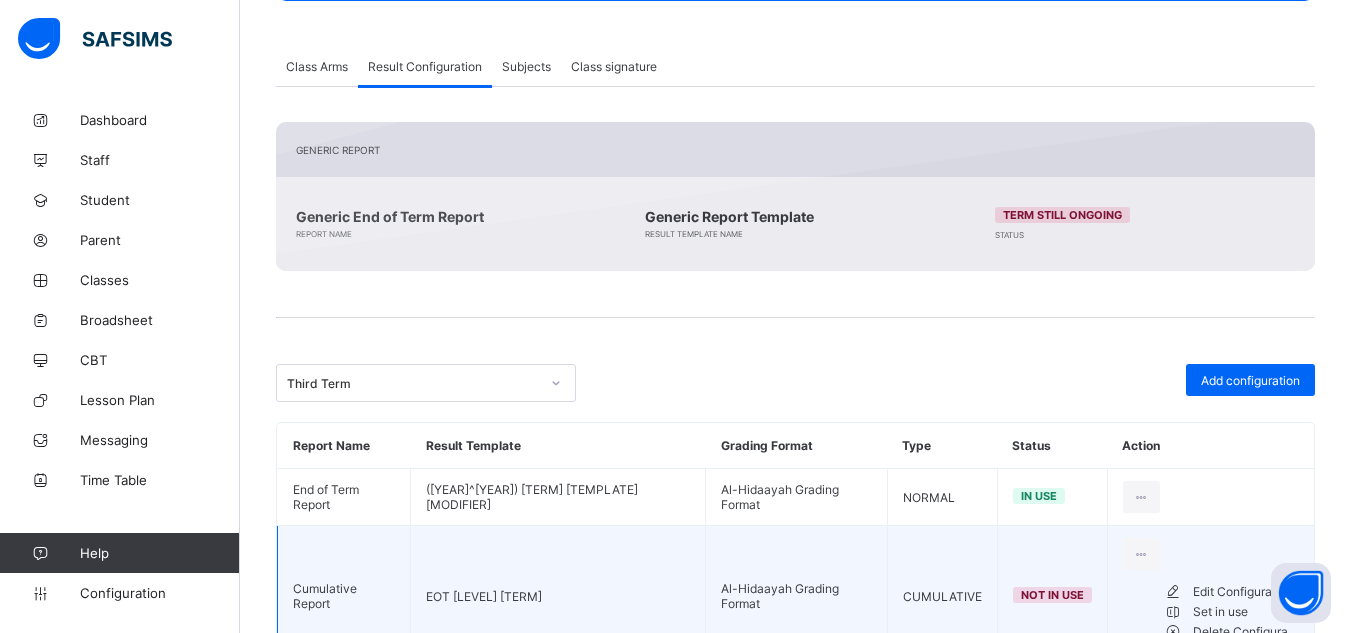 click on "Edit Configuration" at bounding box center [1246, 592] 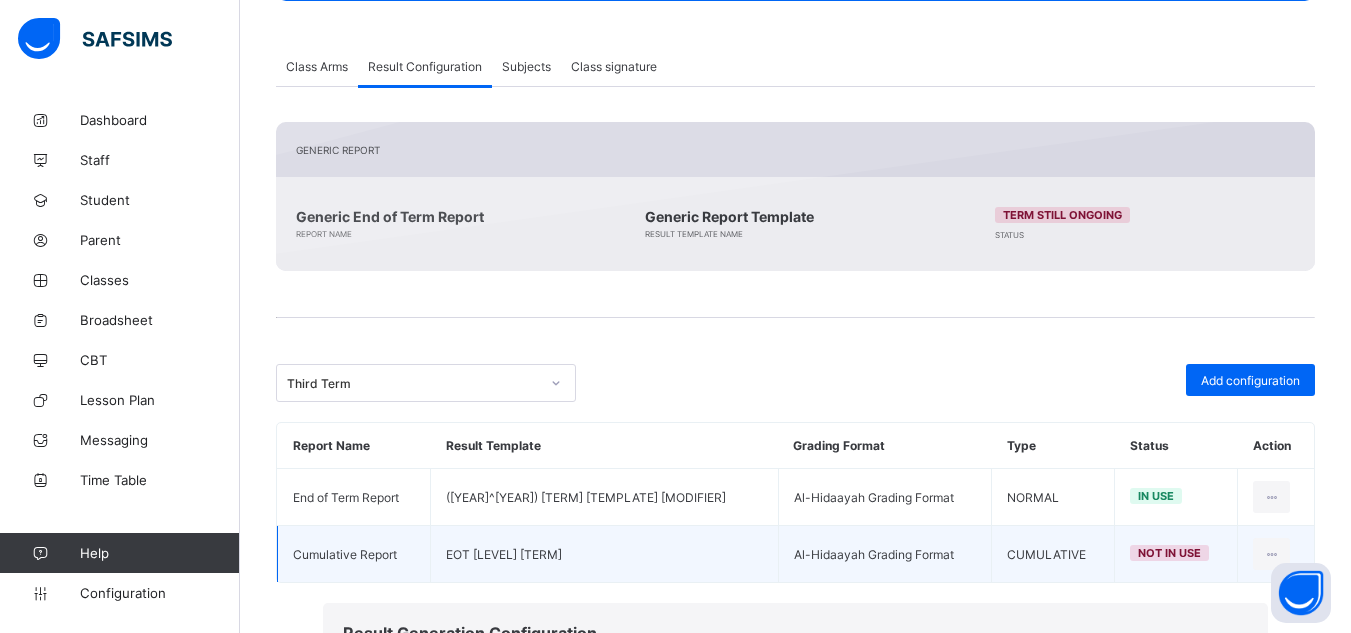 scroll, scrollTop: 183, scrollLeft: 0, axis: vertical 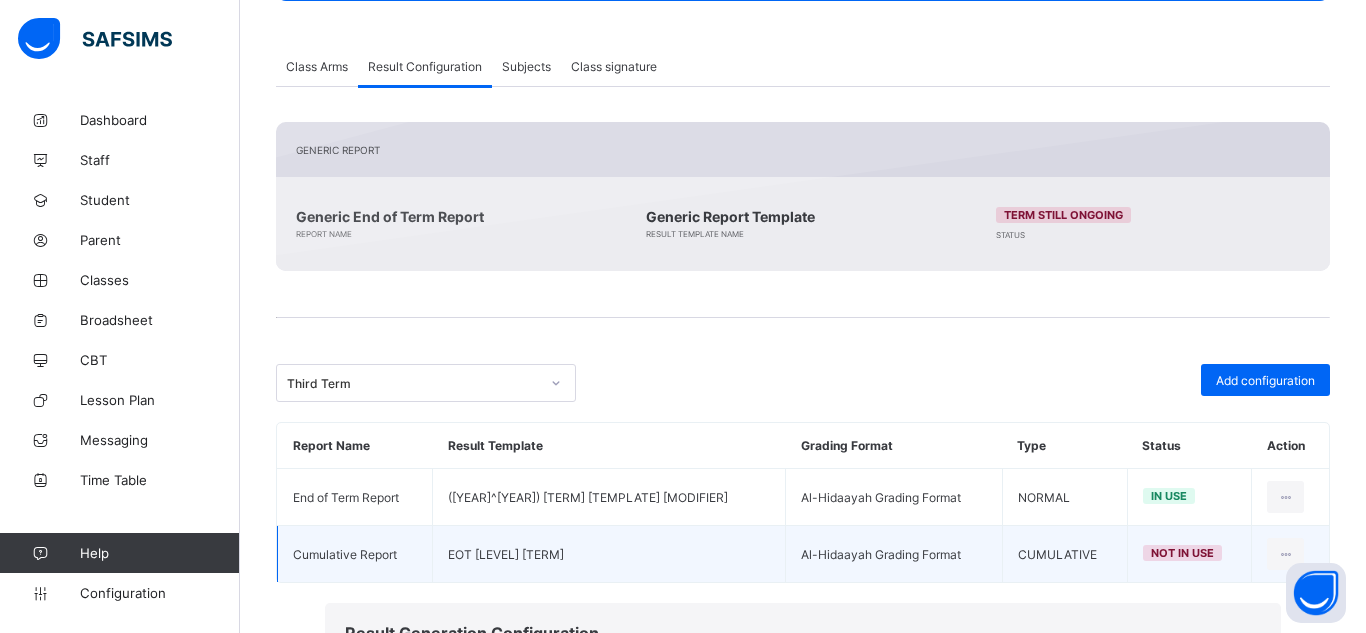 click on "Attendance" at bounding box center [1116, 945] 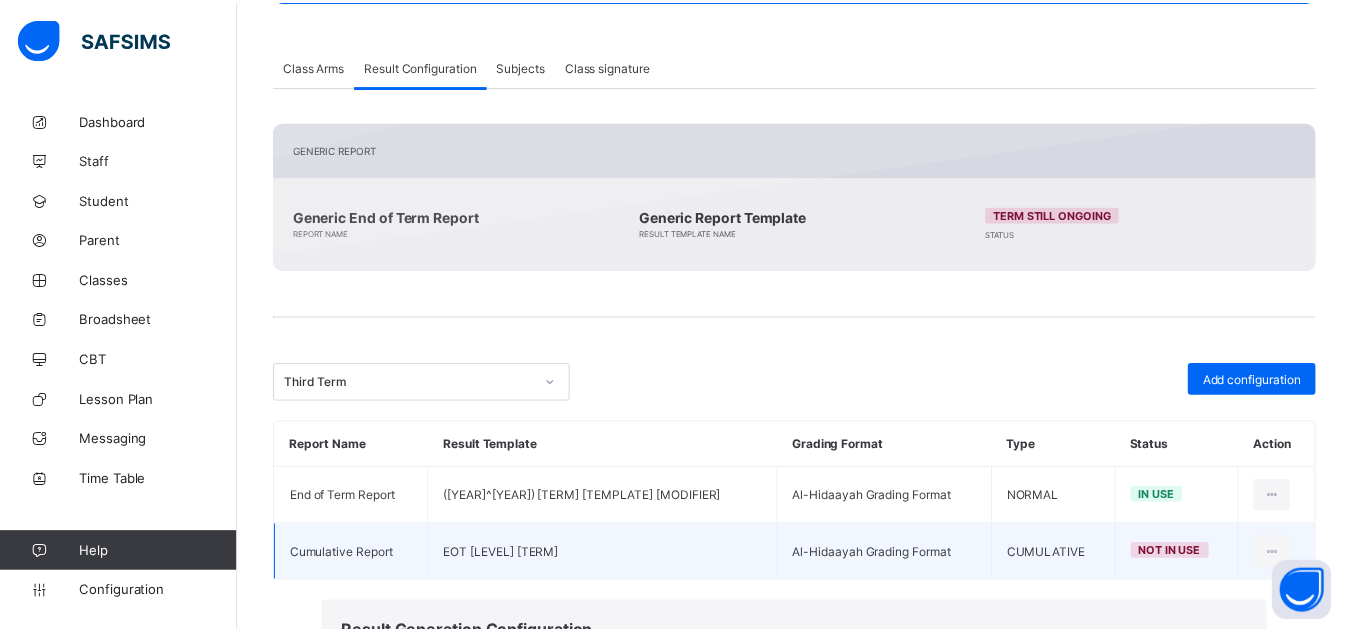 scroll, scrollTop: 4, scrollLeft: 0, axis: vertical 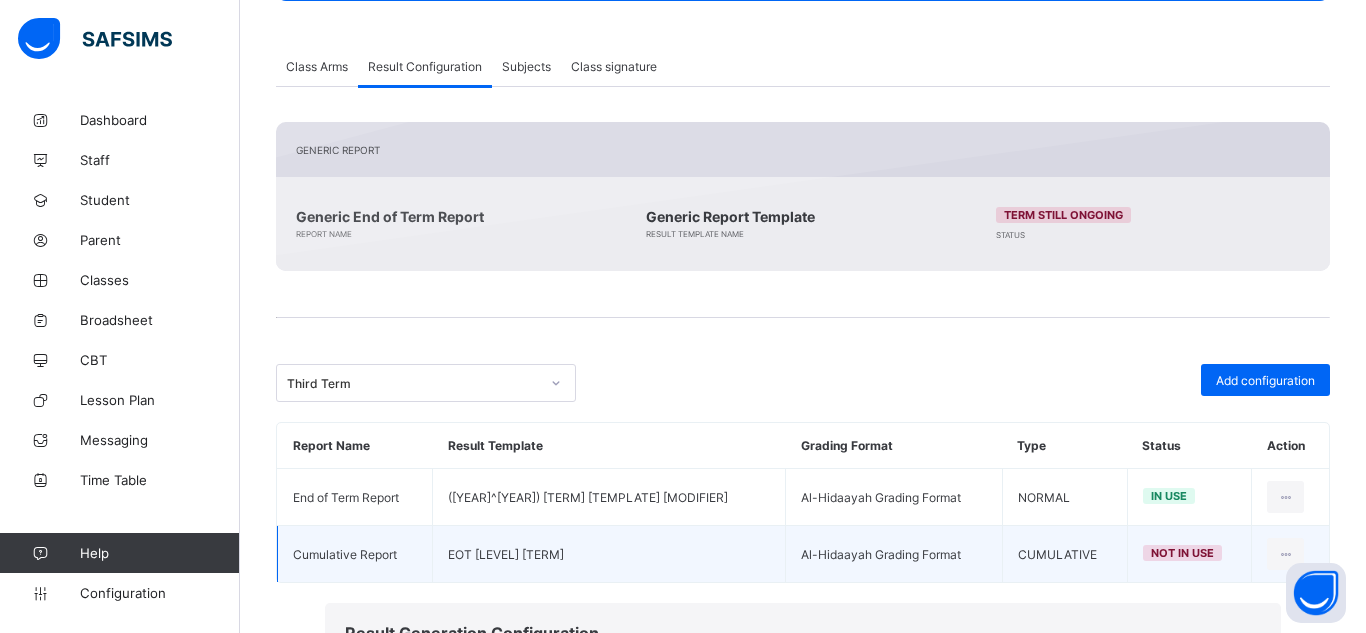 click on "Save" at bounding box center (1231, 1103) 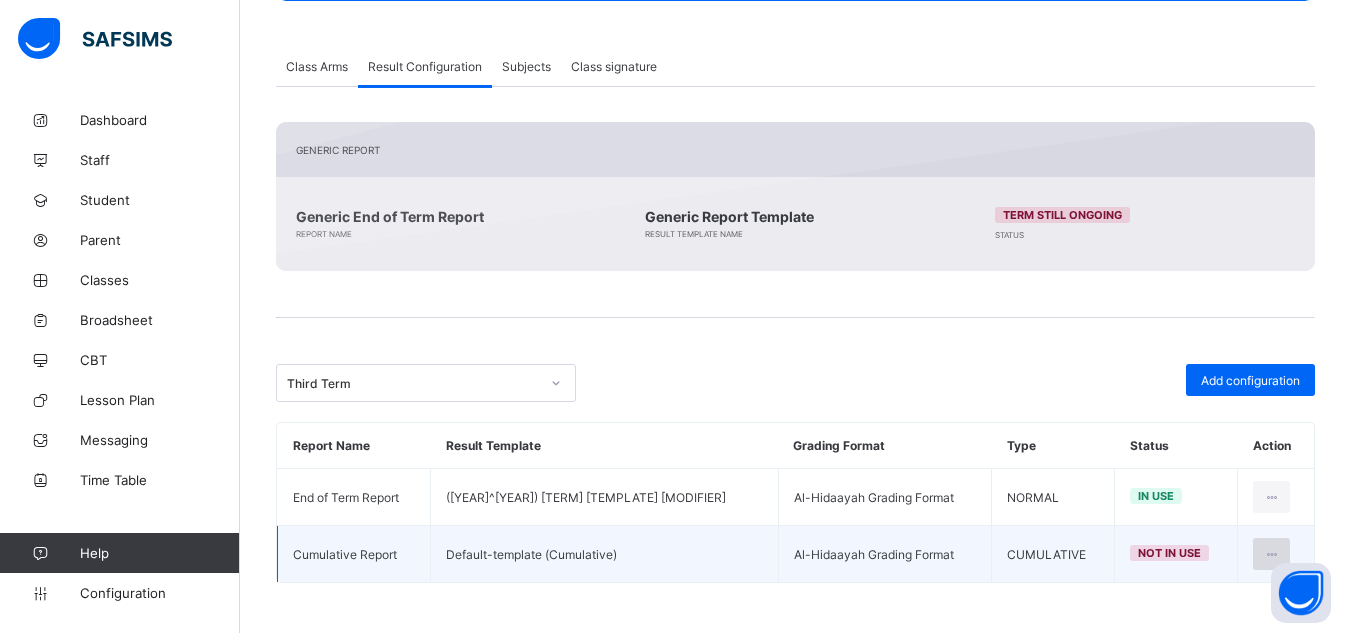 click at bounding box center (1271, 554) 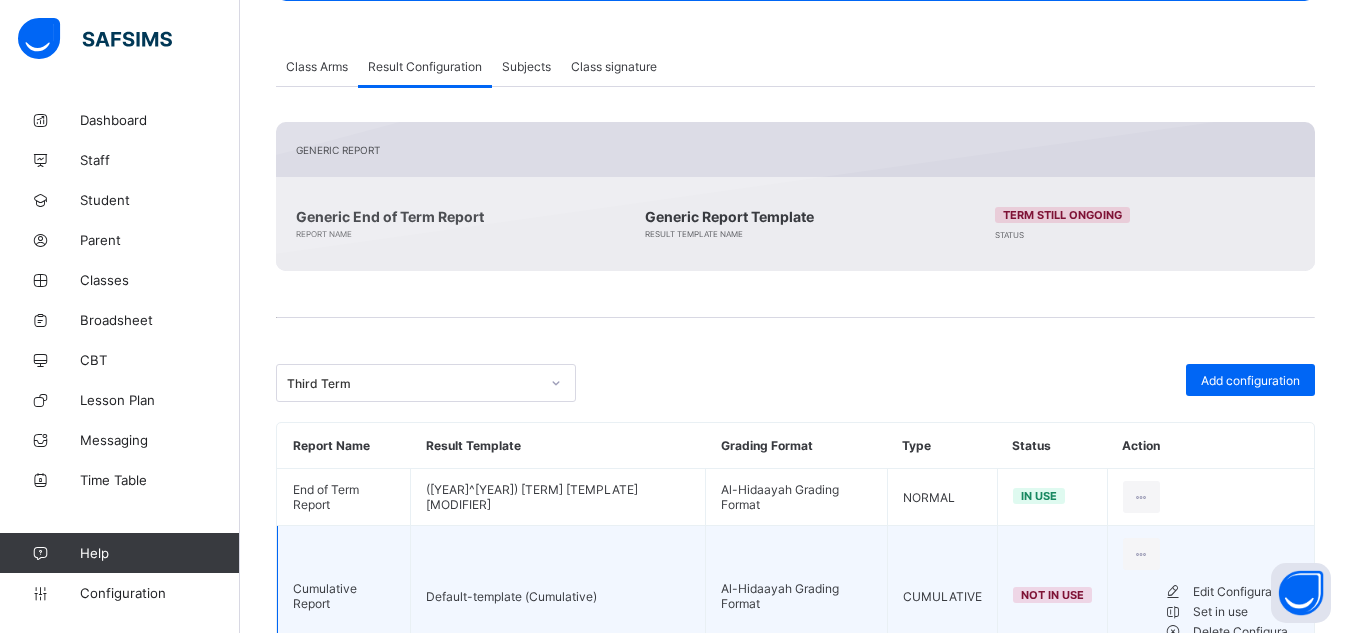 click on "Set in use" at bounding box center [1231, 612] 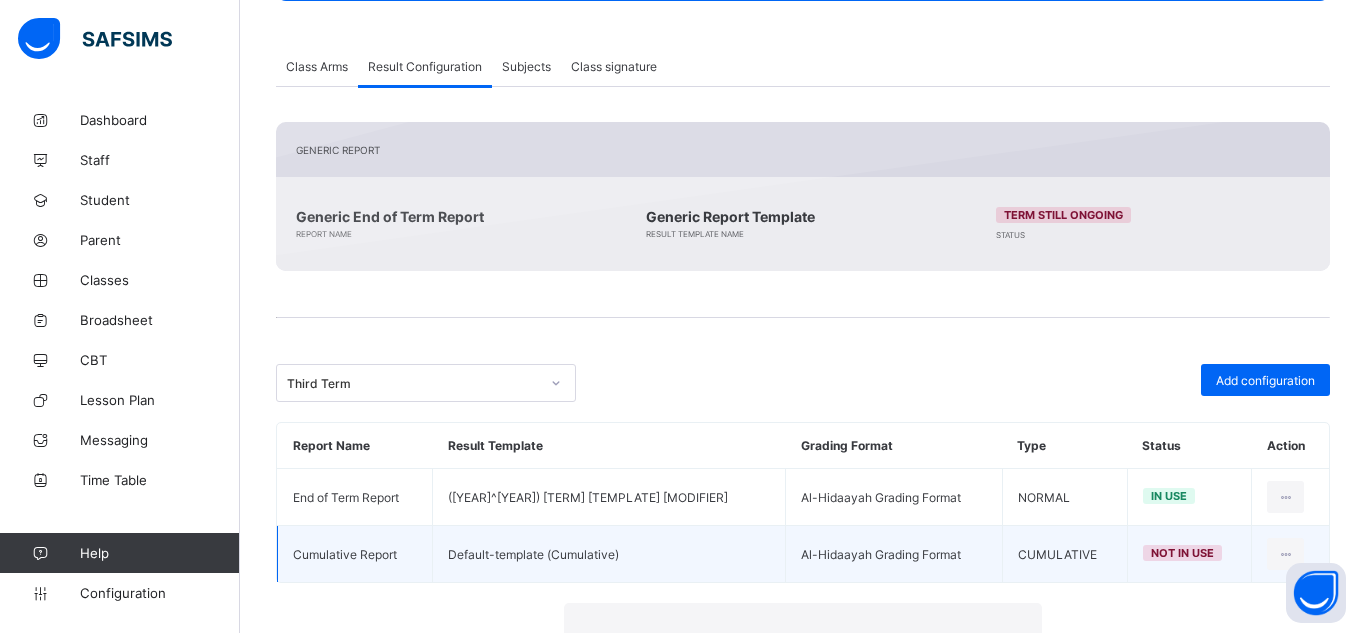 click on "Yes, Set in Use" at bounding box center [965, 829] 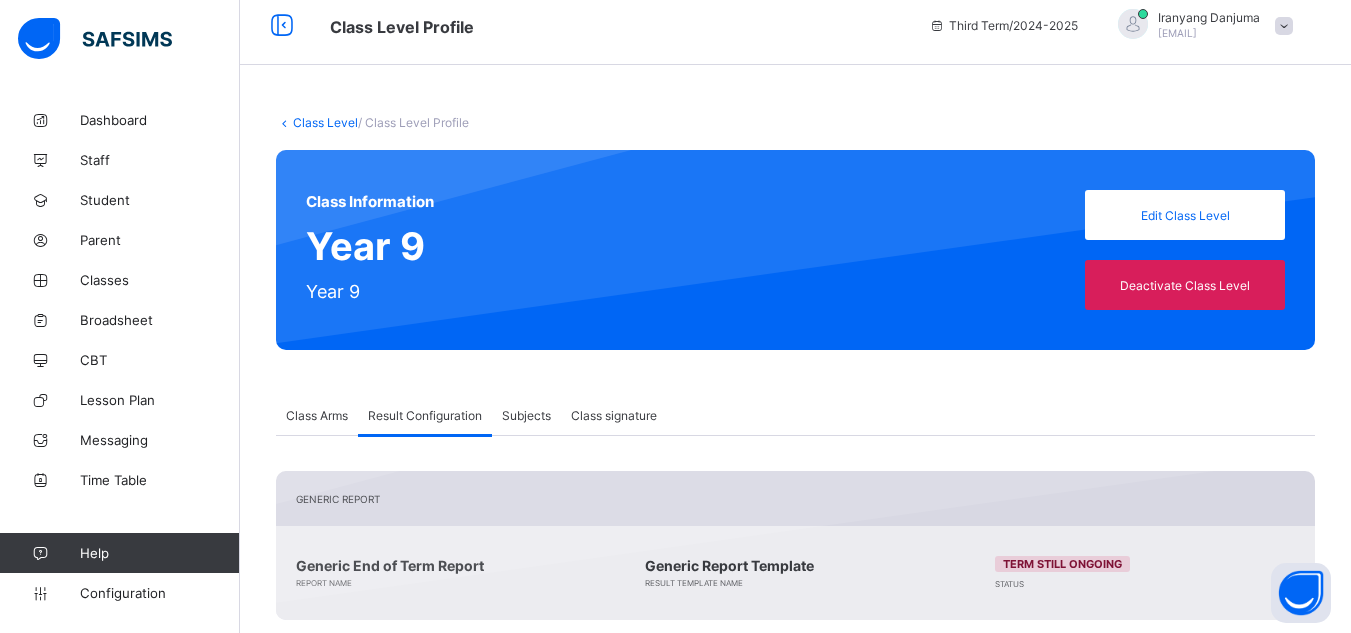 scroll, scrollTop: 0, scrollLeft: 0, axis: both 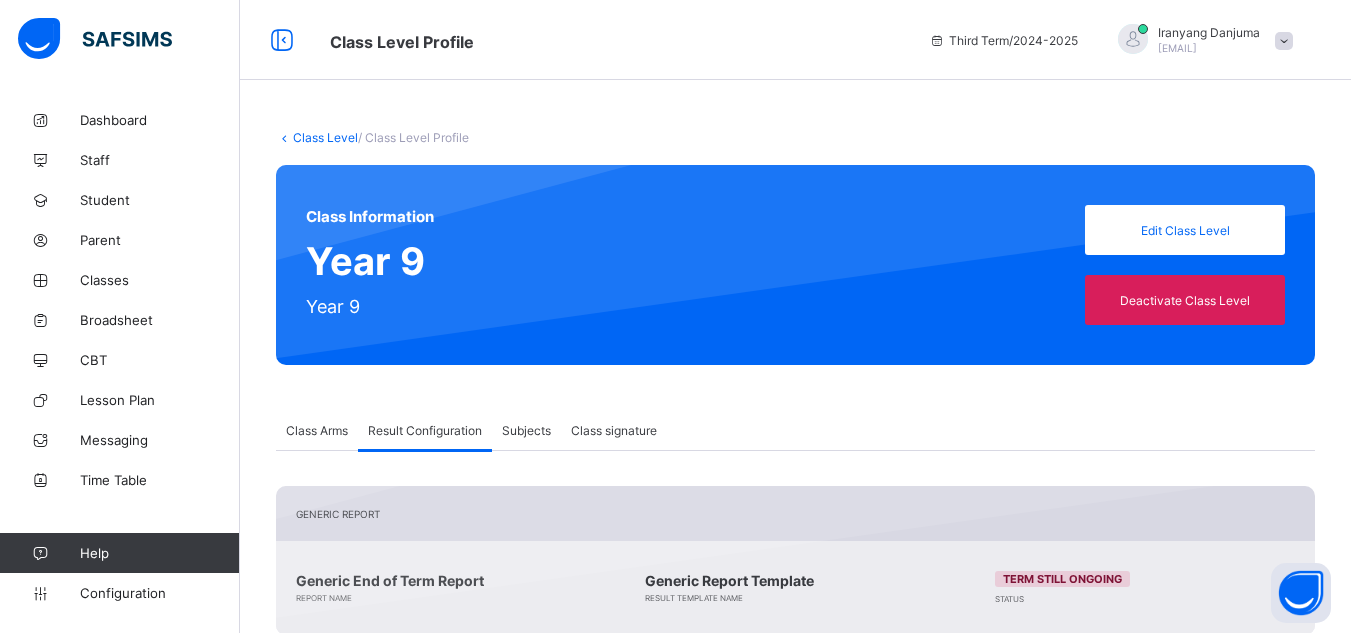 click on "Class Level" at bounding box center [325, 137] 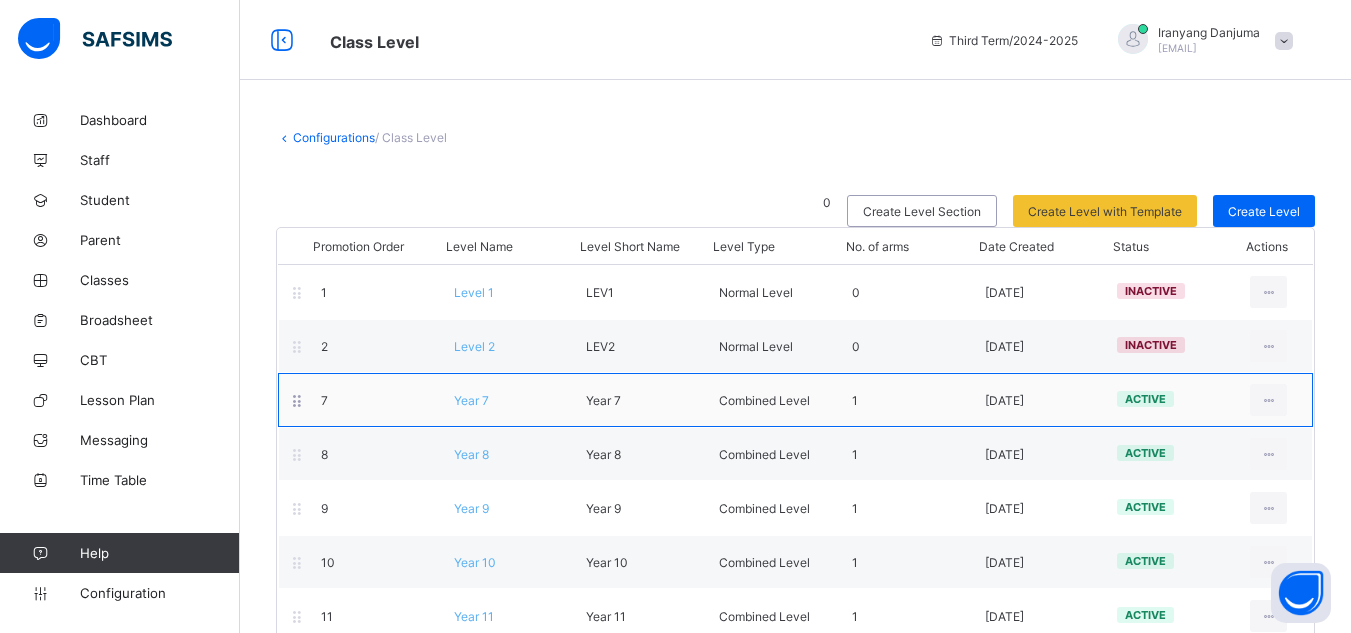 scroll, scrollTop: 149, scrollLeft: 0, axis: vertical 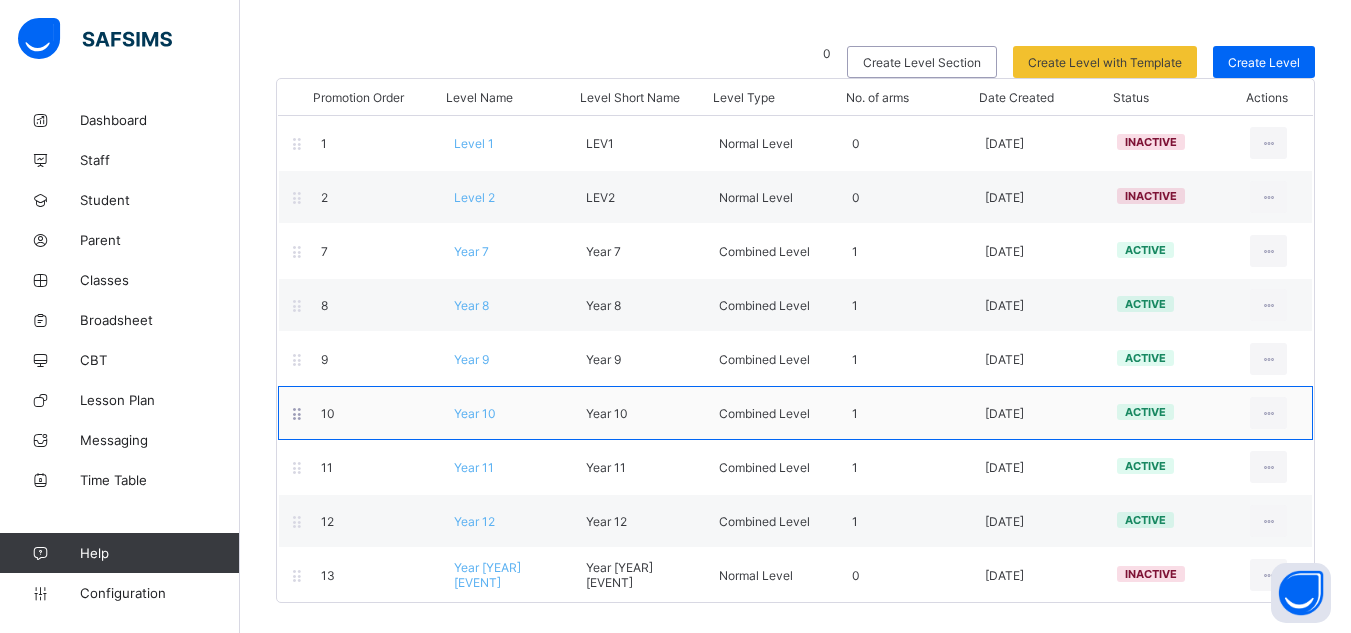 click on "Year 10" at bounding box center (475, 413) 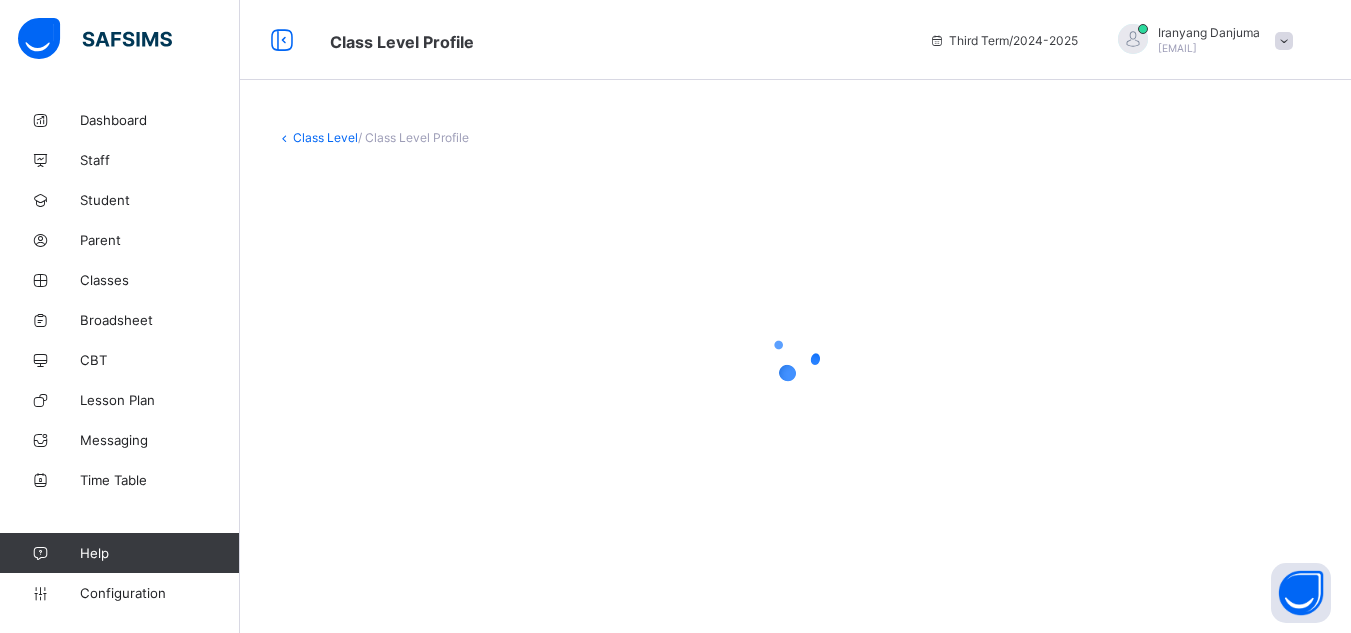 scroll, scrollTop: 0, scrollLeft: 0, axis: both 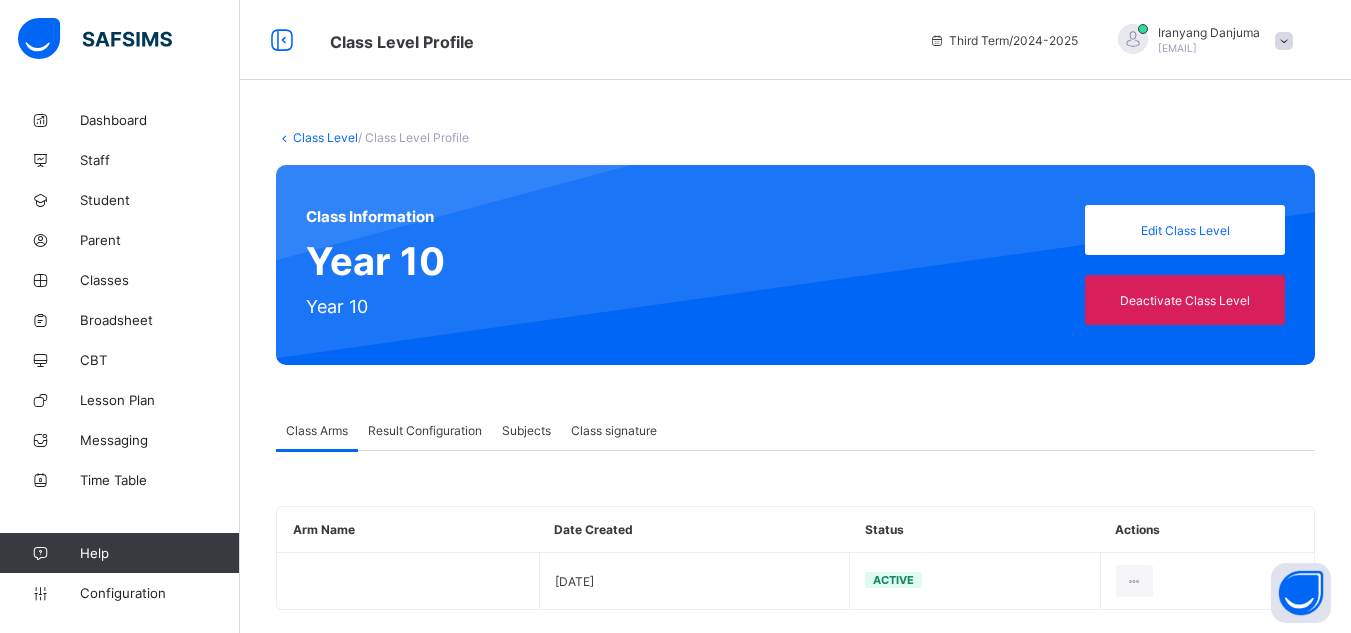 click on "Result Configuration" at bounding box center [425, 430] 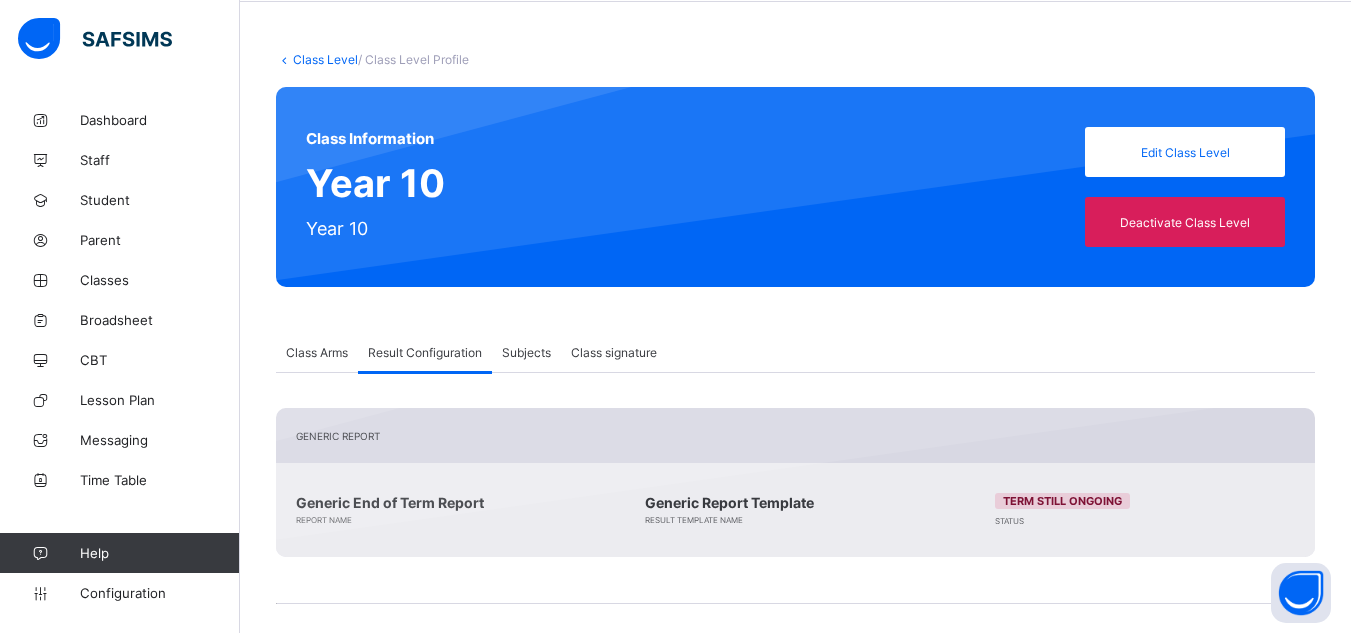 scroll, scrollTop: 76, scrollLeft: 0, axis: vertical 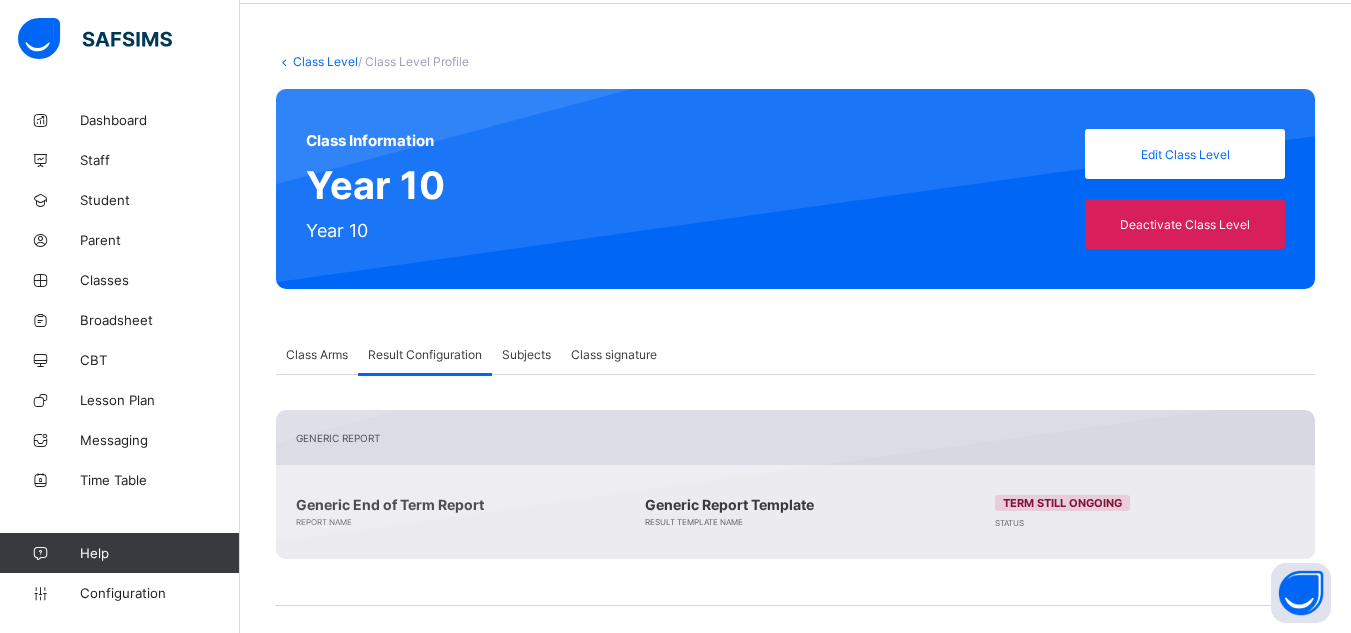 click on "Class Level" at bounding box center [325, 61] 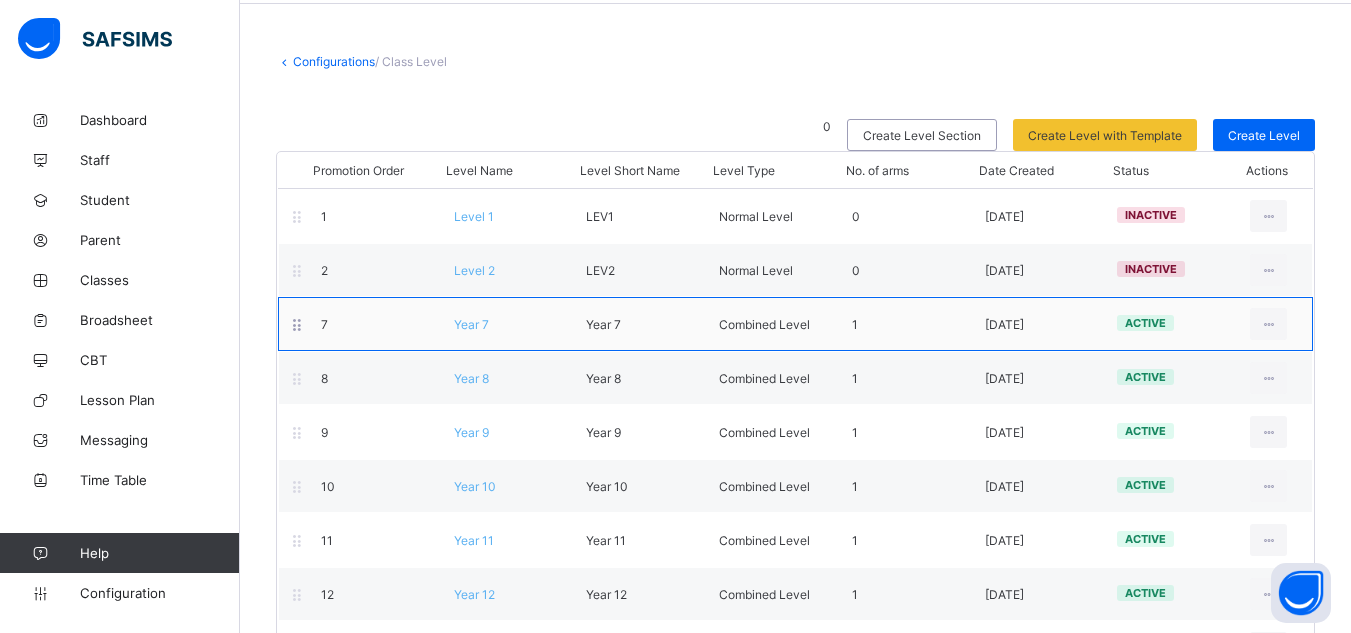 scroll, scrollTop: 149, scrollLeft: 0, axis: vertical 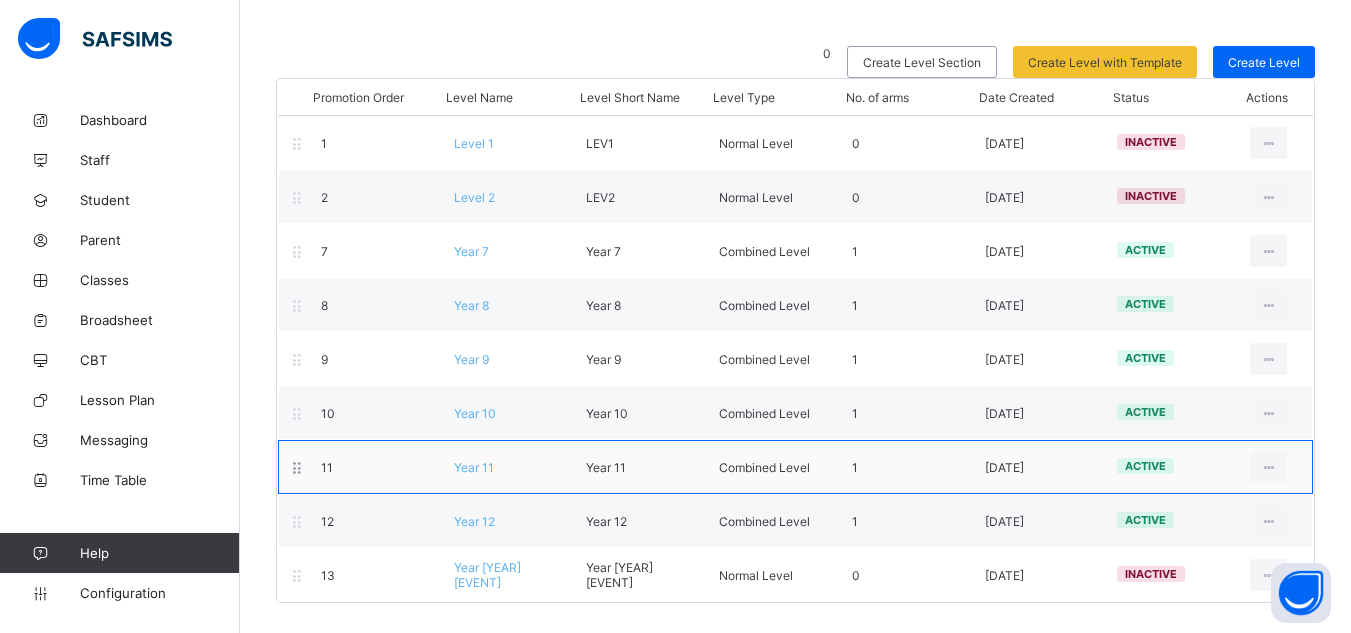 click on "Year 11" at bounding box center [474, 467] 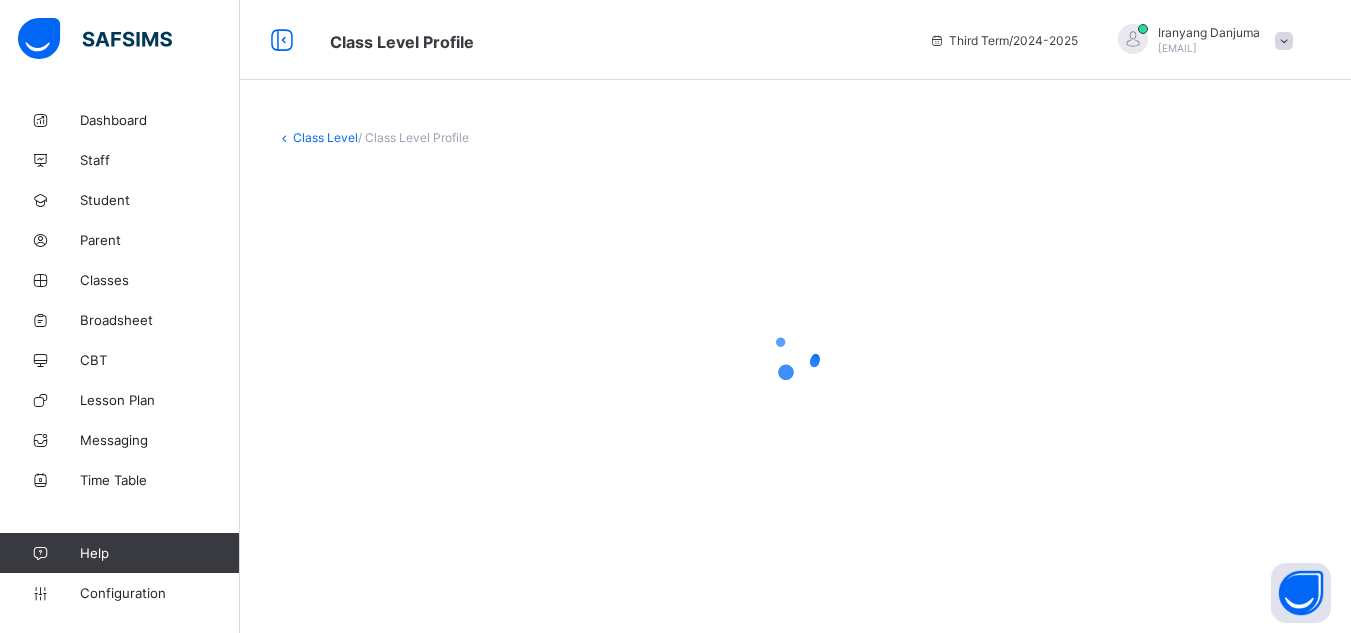 scroll, scrollTop: 0, scrollLeft: 0, axis: both 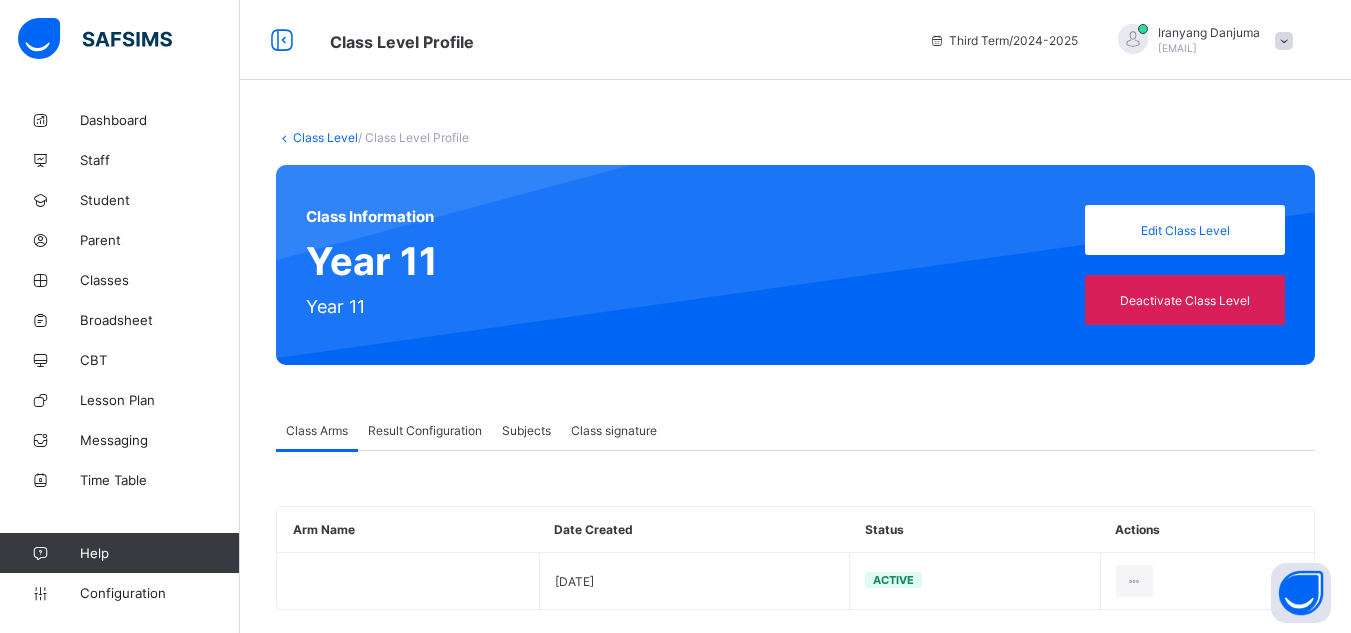 click on "Result Configuration" at bounding box center [425, 430] 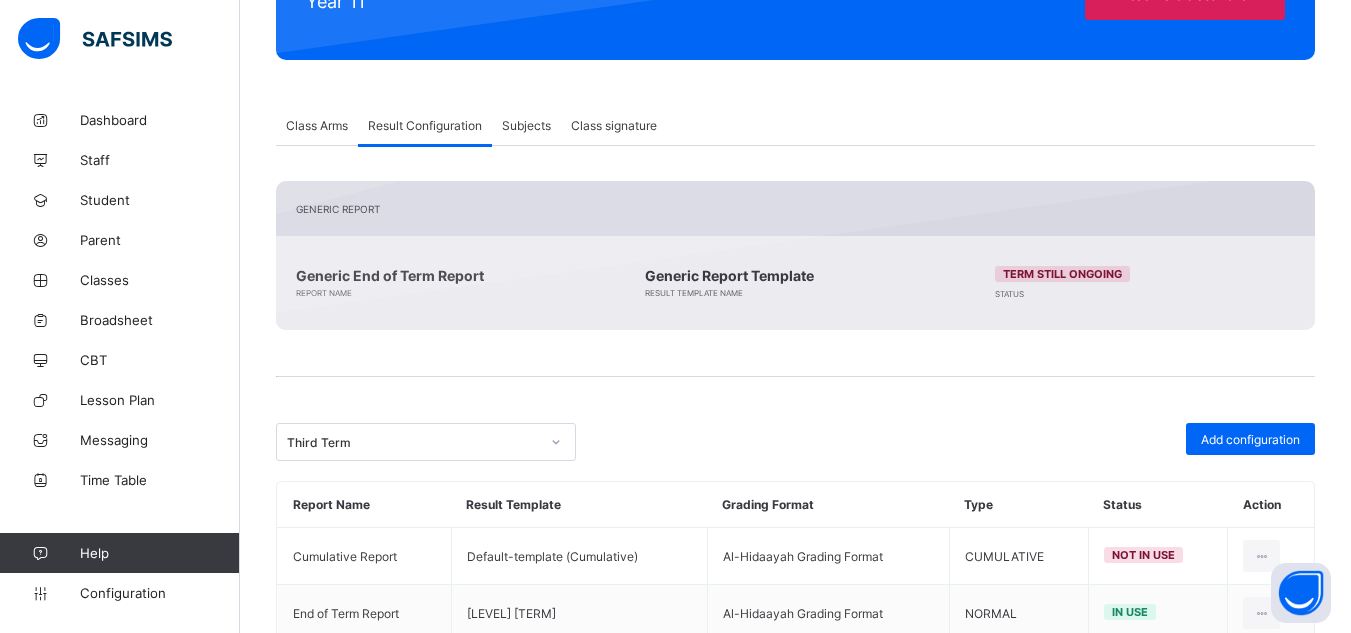 scroll, scrollTop: 298, scrollLeft: 0, axis: vertical 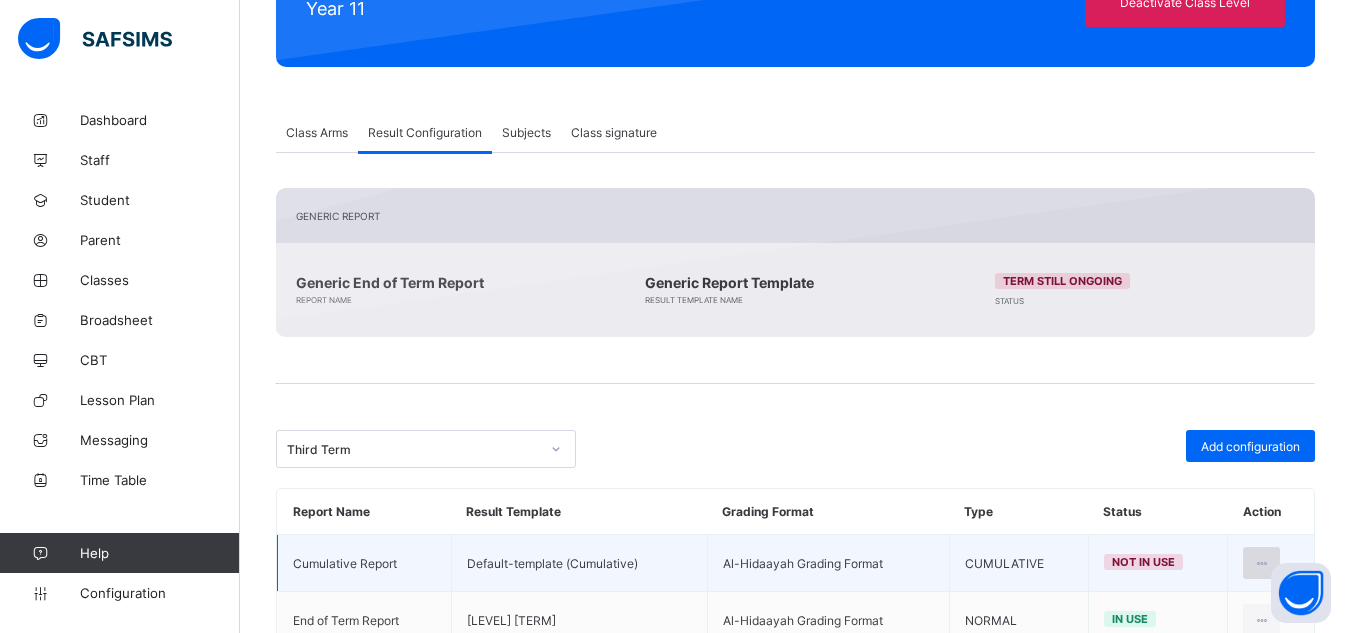 click at bounding box center (1261, 563) 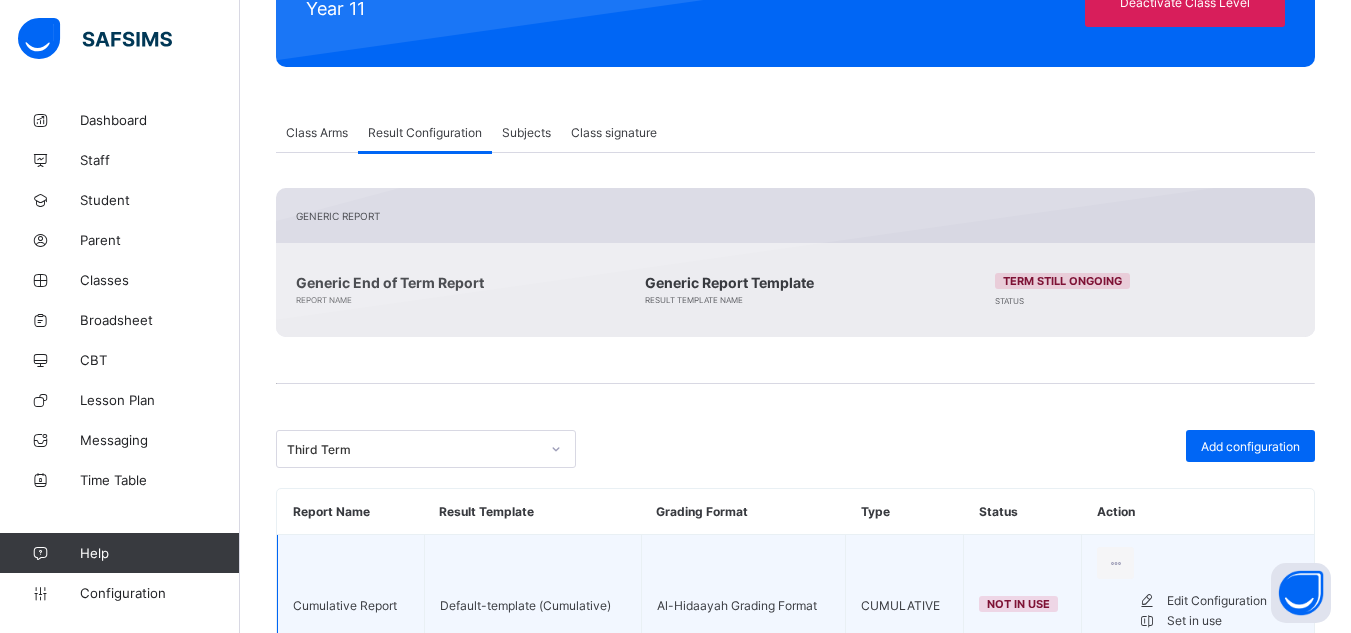 scroll, scrollTop: 364, scrollLeft: 0, axis: vertical 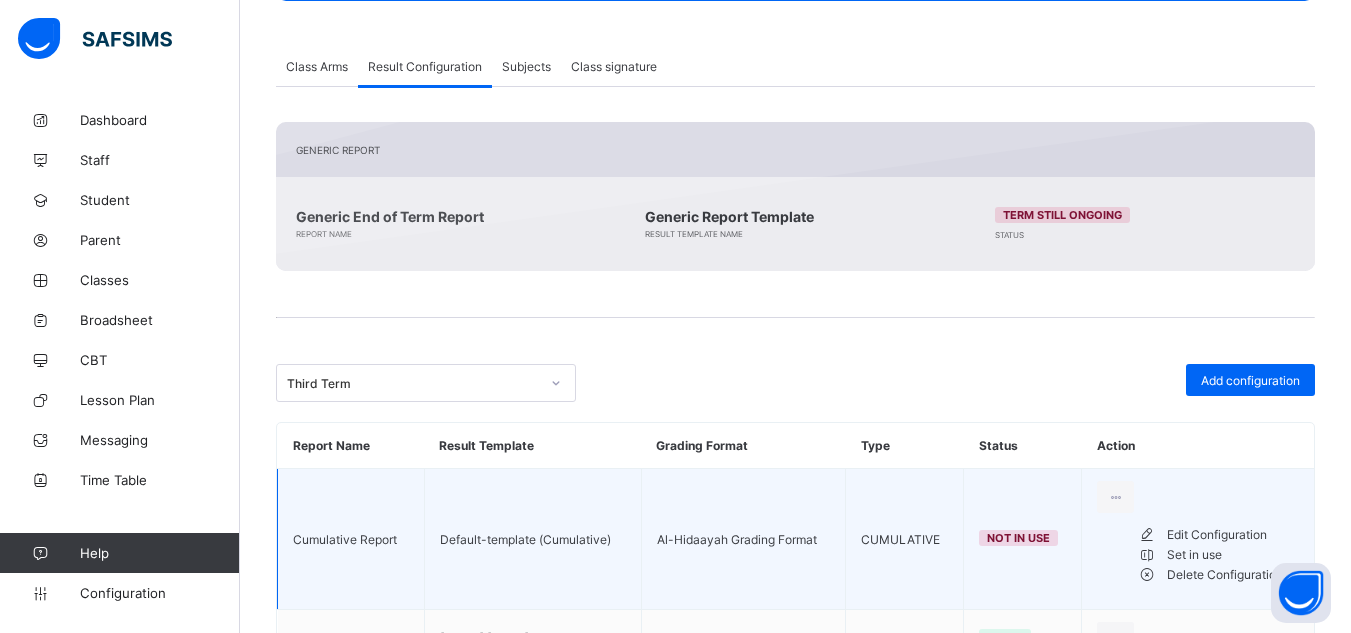 click on "Set in use" at bounding box center [1218, 555] 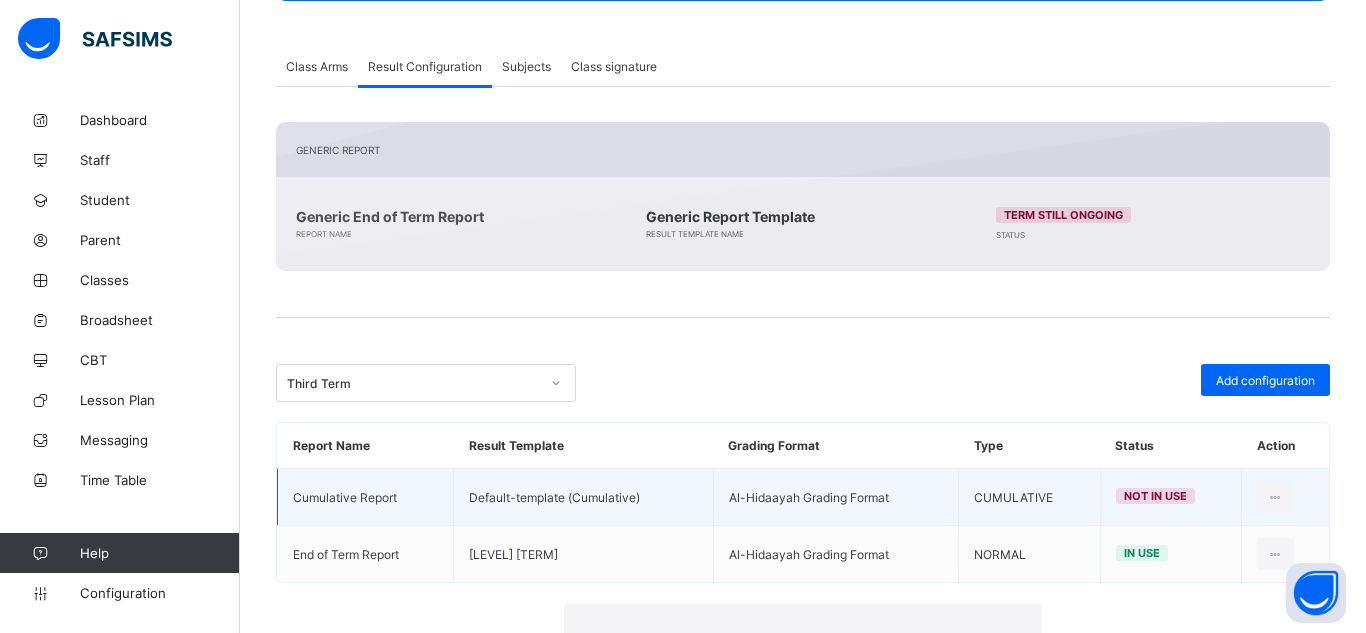 click on "Yes, Set in Use" at bounding box center [965, 829] 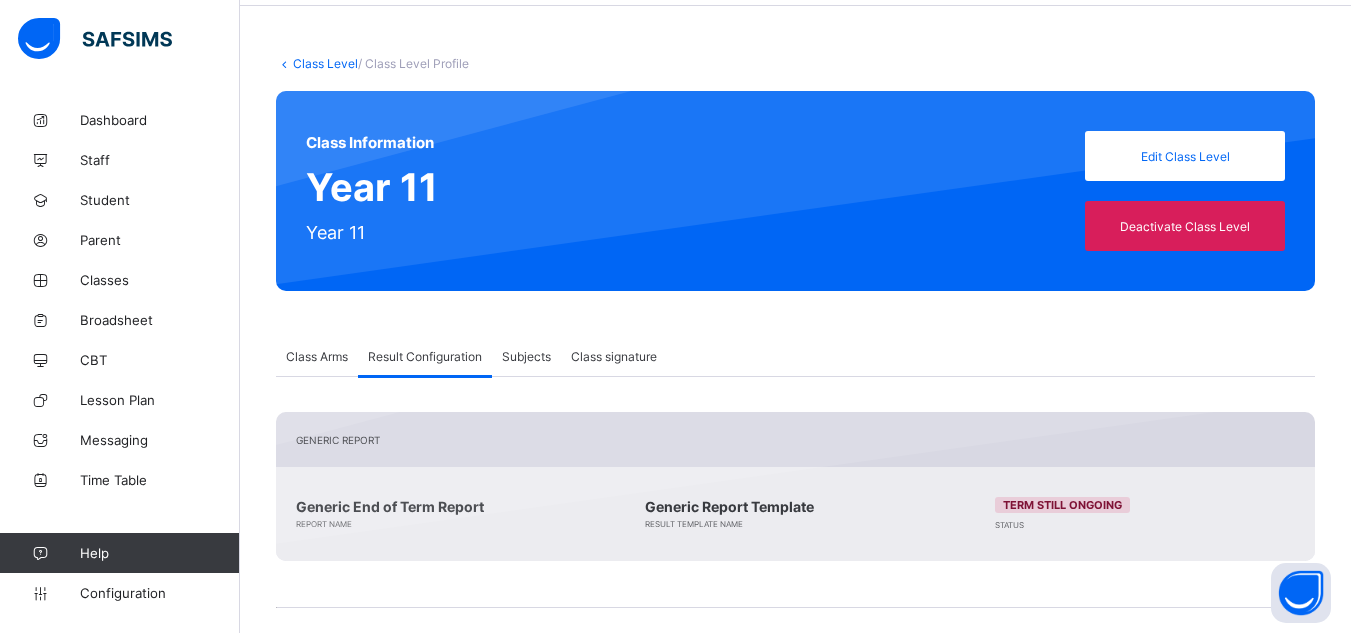 scroll, scrollTop: 0, scrollLeft: 0, axis: both 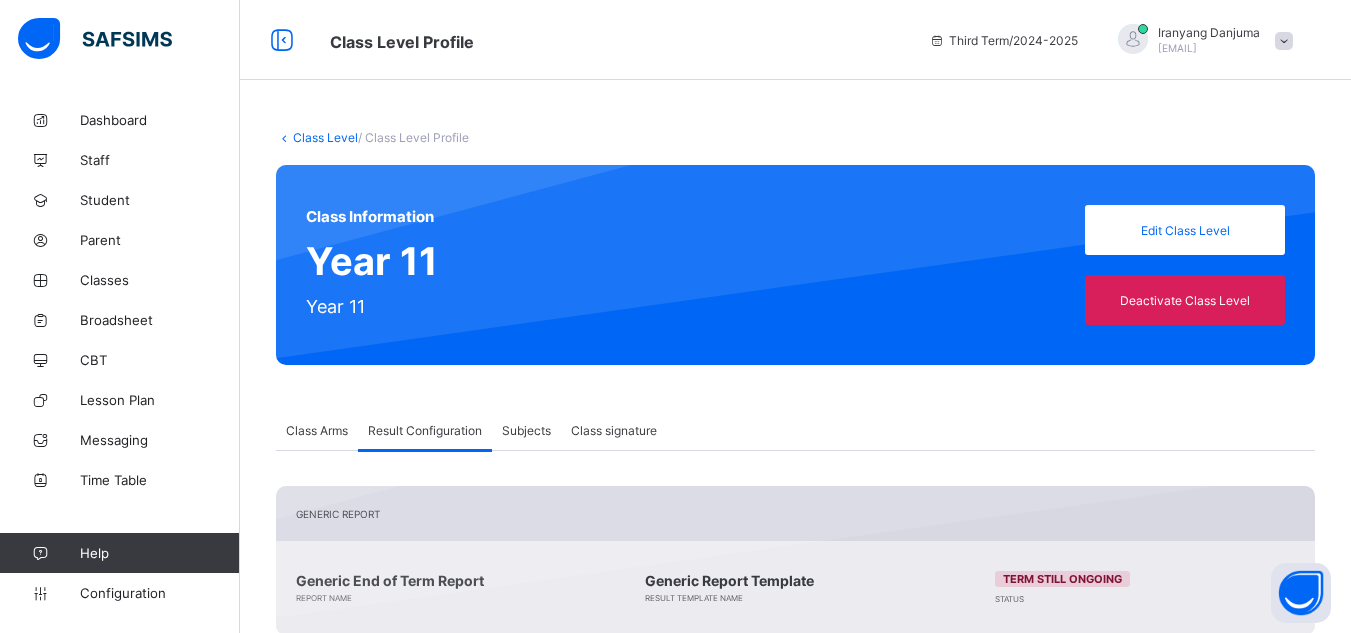 click on "Class Level" at bounding box center [325, 137] 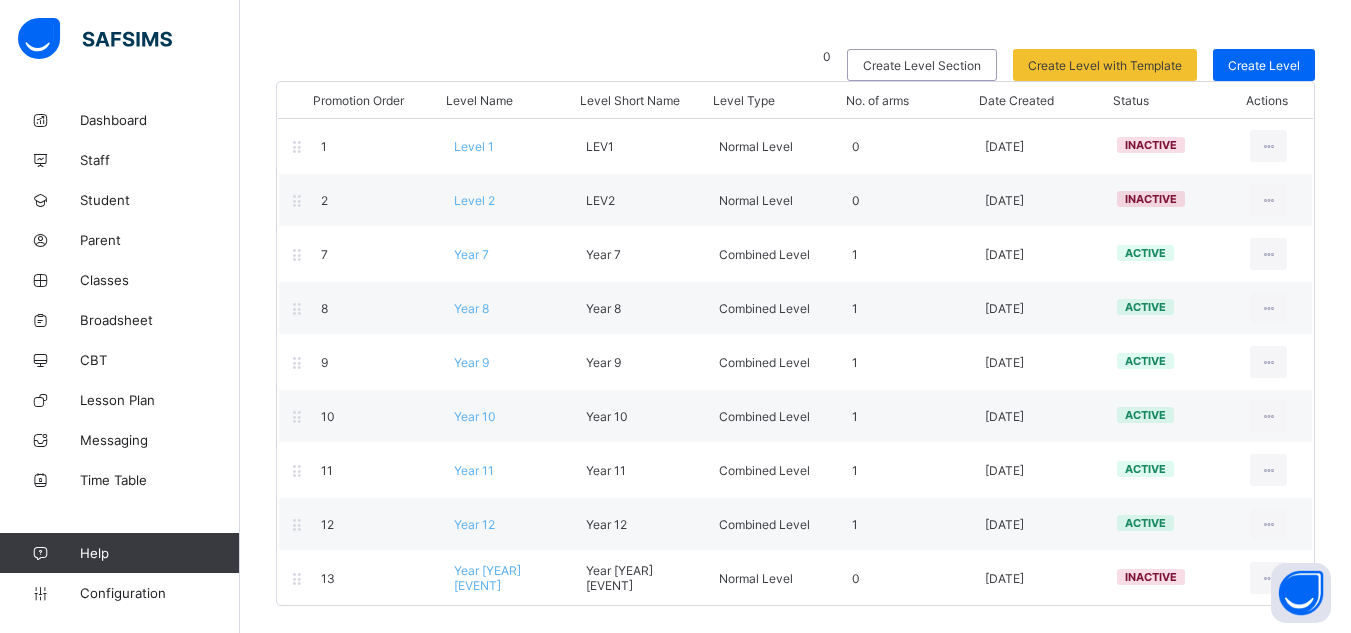 scroll, scrollTop: 149, scrollLeft: 0, axis: vertical 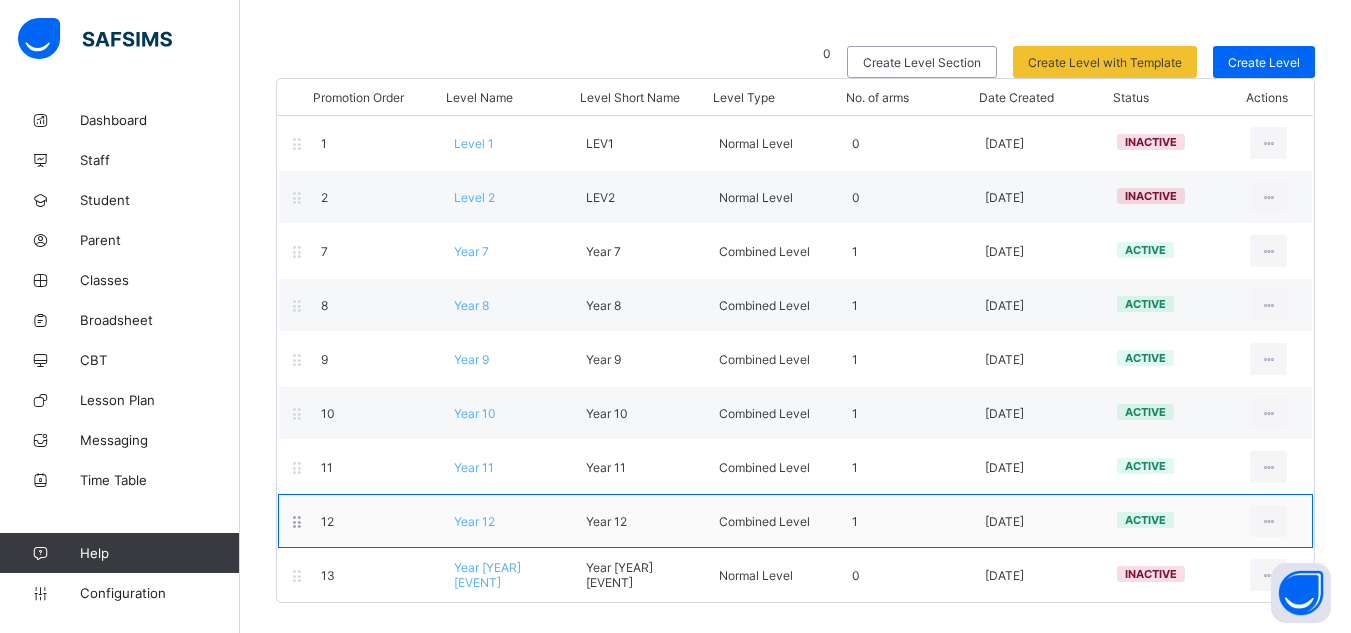 click on "Year 12" at bounding box center (474, 521) 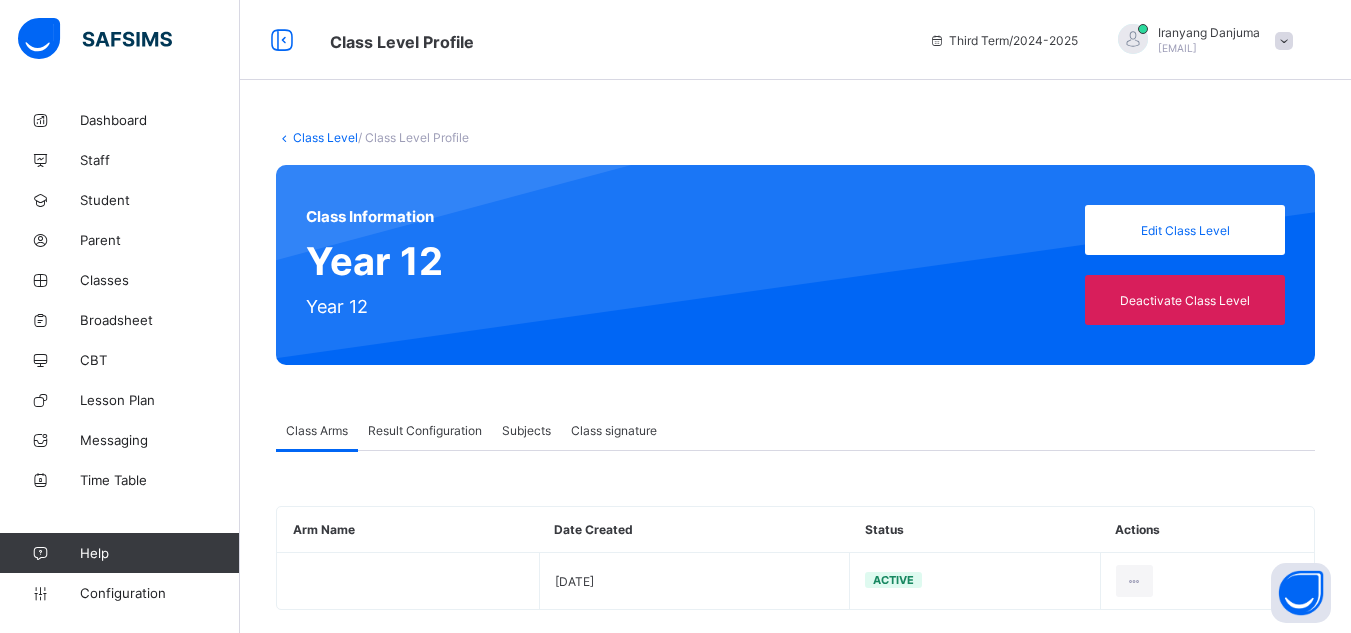 scroll, scrollTop: 27, scrollLeft: 0, axis: vertical 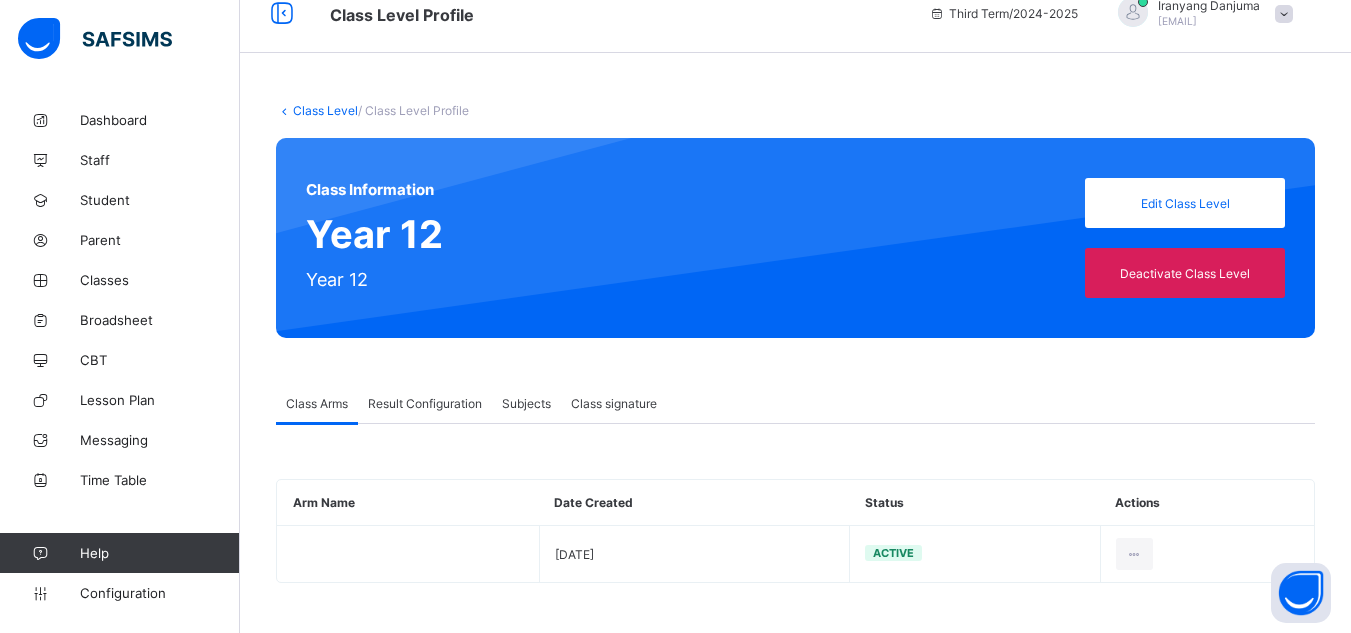 click on "Result Configuration" at bounding box center (425, 403) 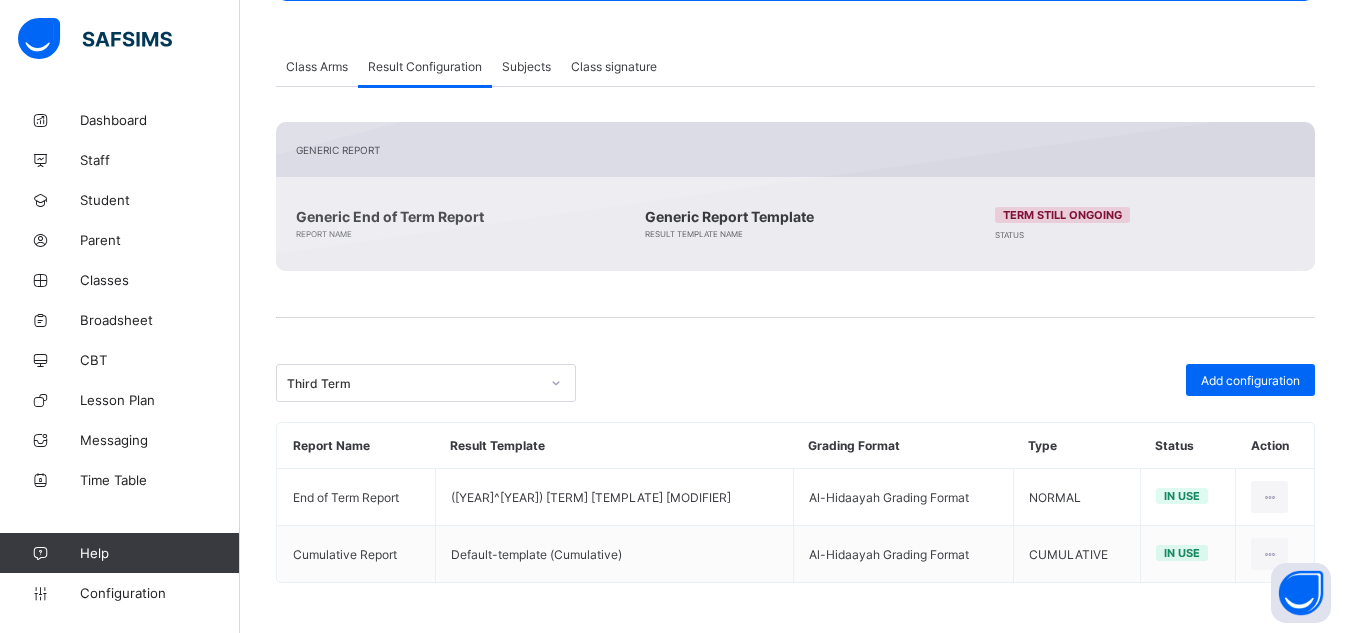 scroll, scrollTop: 0, scrollLeft: 0, axis: both 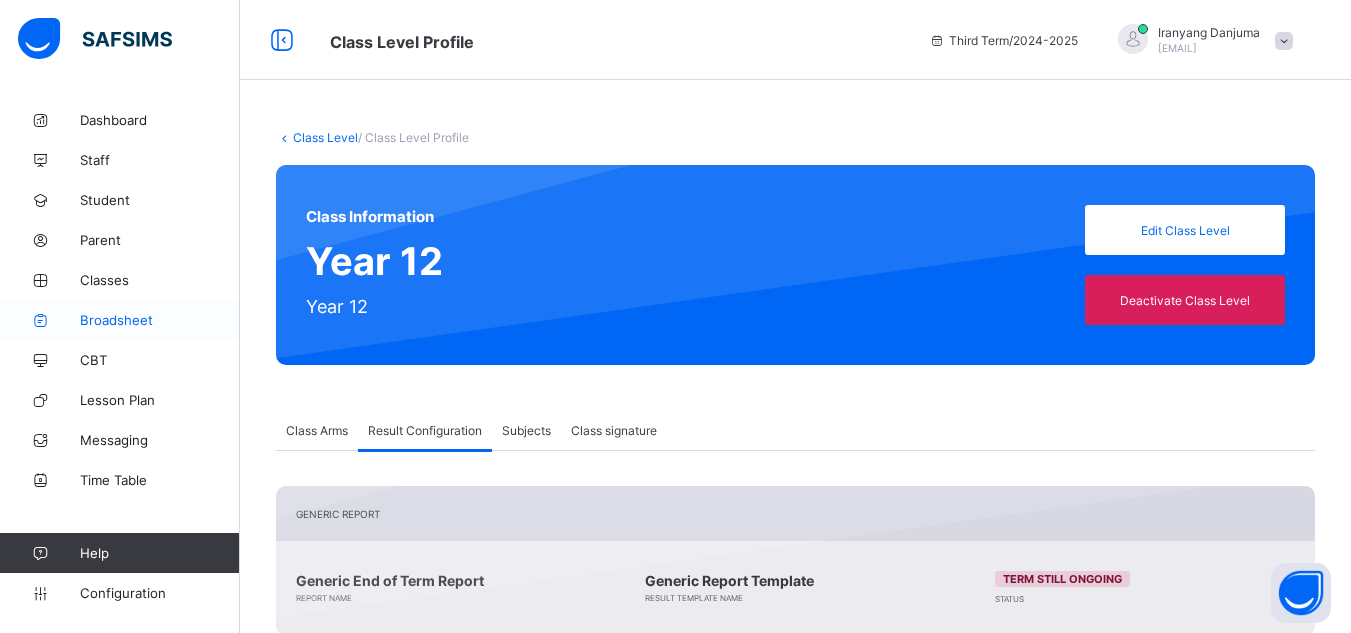 click on "Broadsheet" at bounding box center [160, 320] 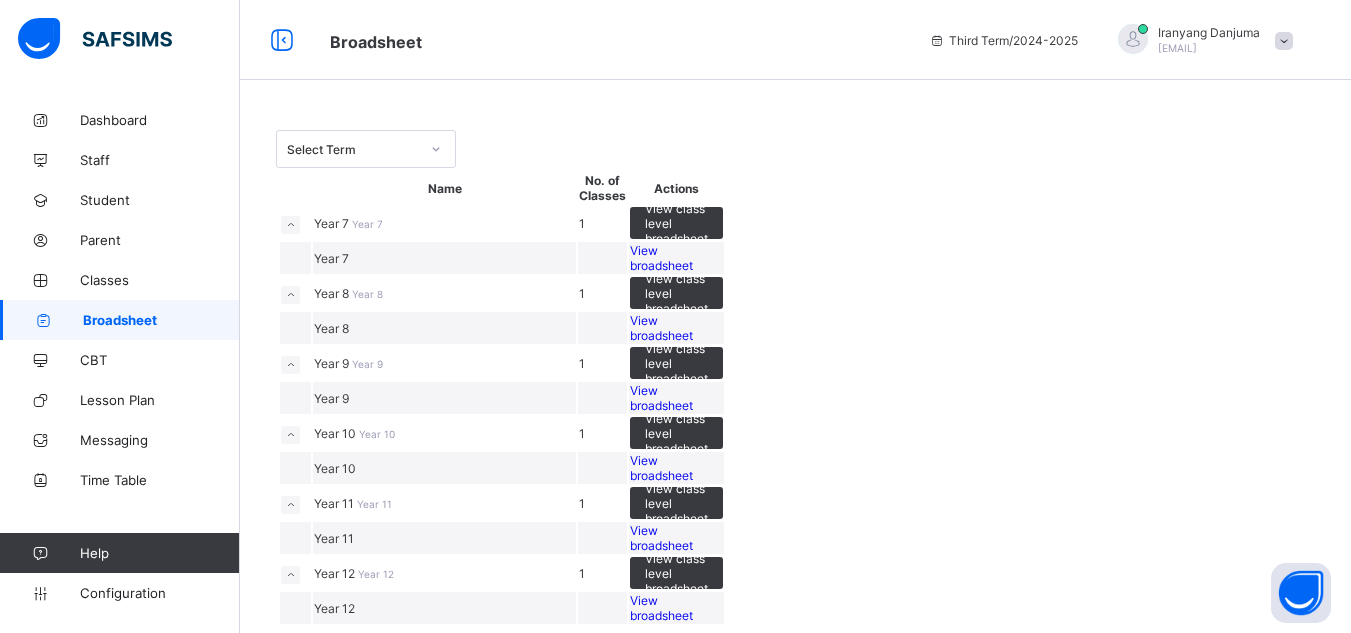 click on "View broadsheet" at bounding box center [661, 258] 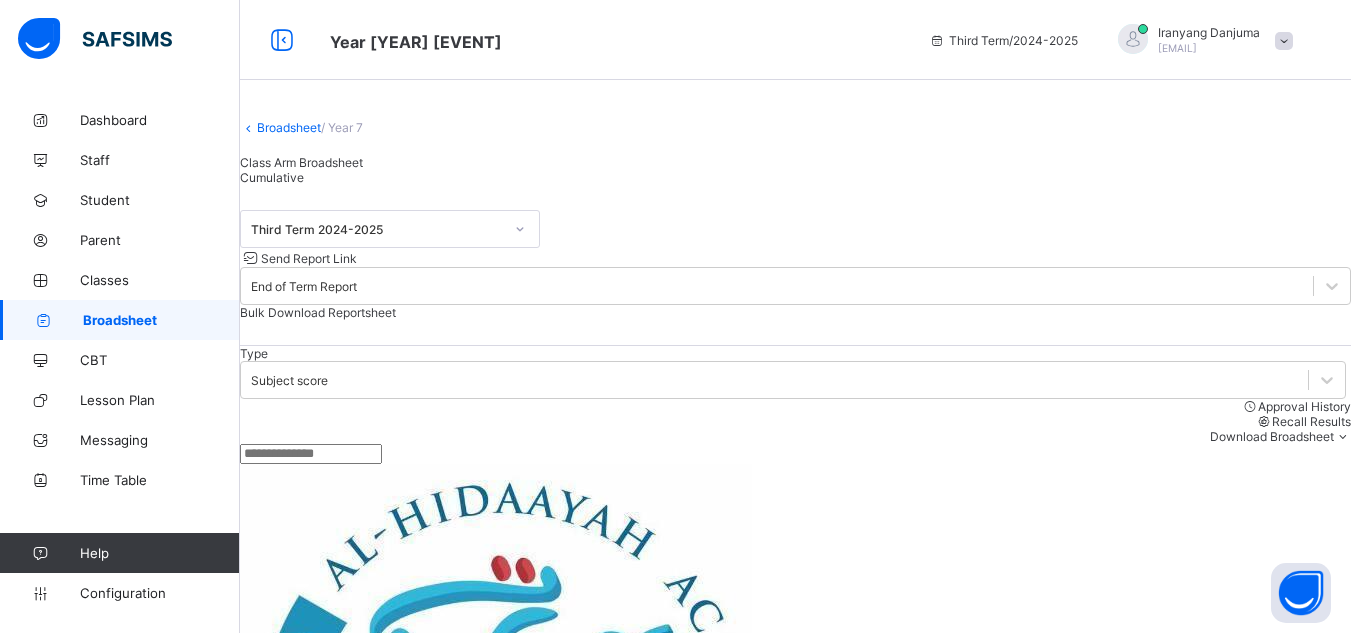 click on "Cumulative" at bounding box center [272, 177] 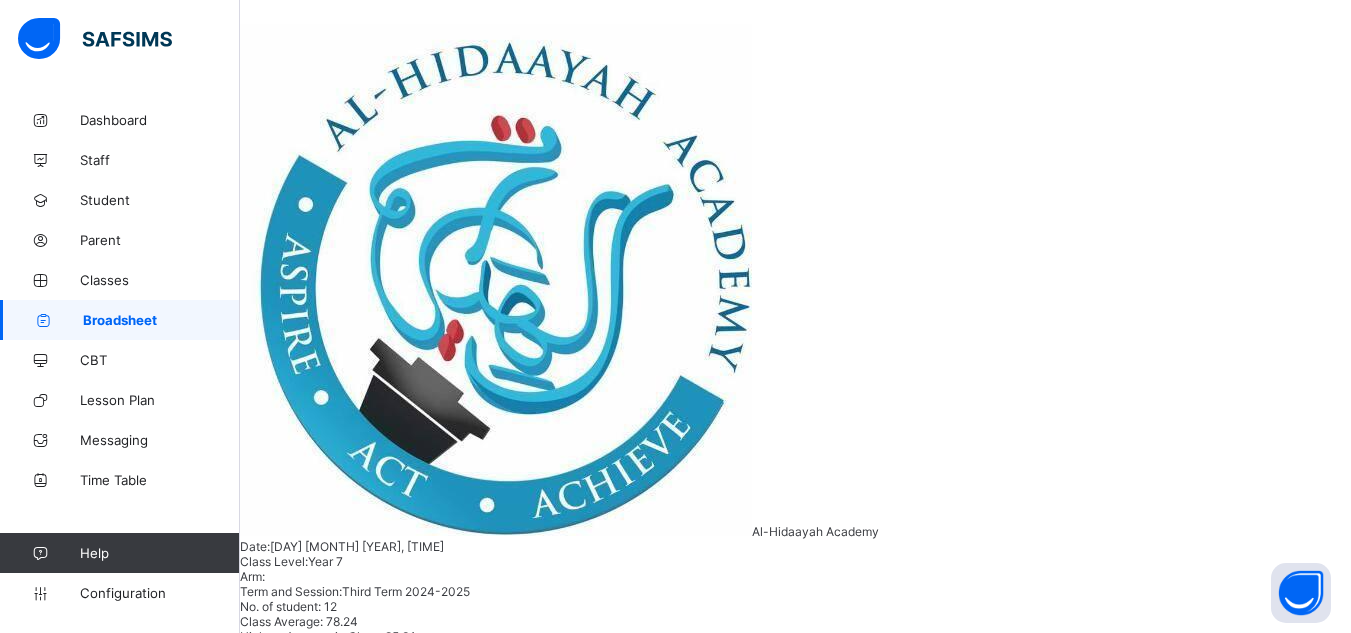 scroll, scrollTop: 431, scrollLeft: 0, axis: vertical 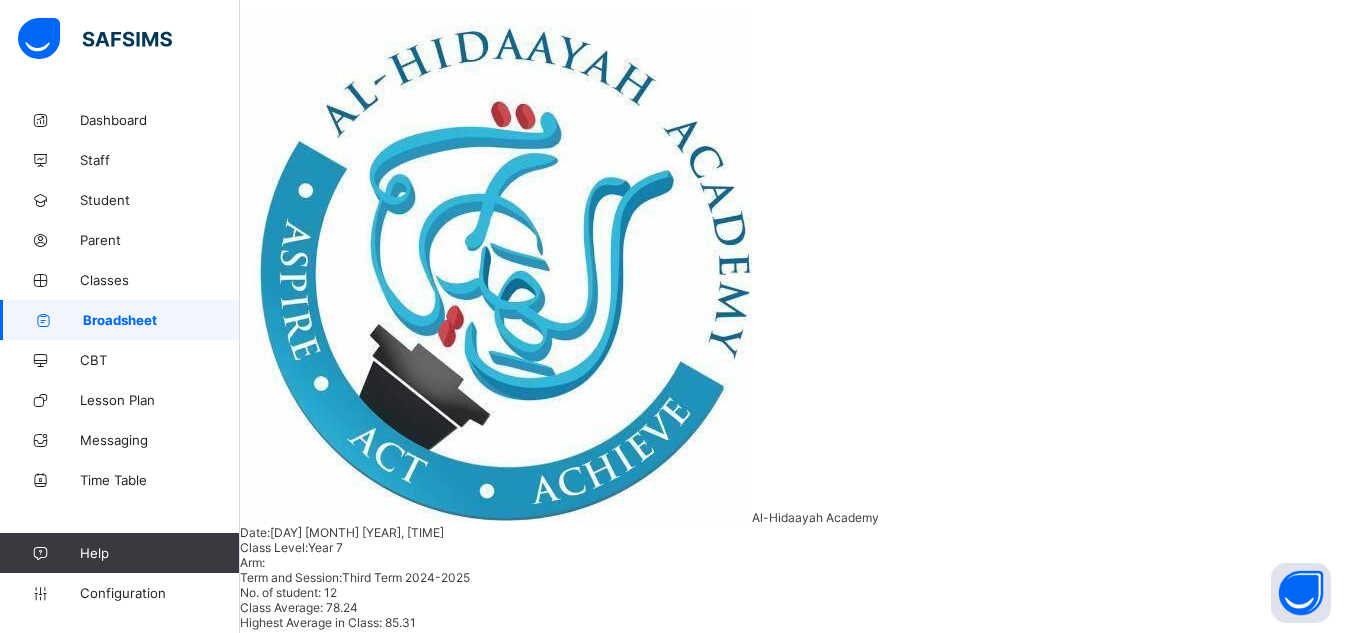 click on "[FIRST] [LAST] [LAST]" at bounding box center (364, 1067) 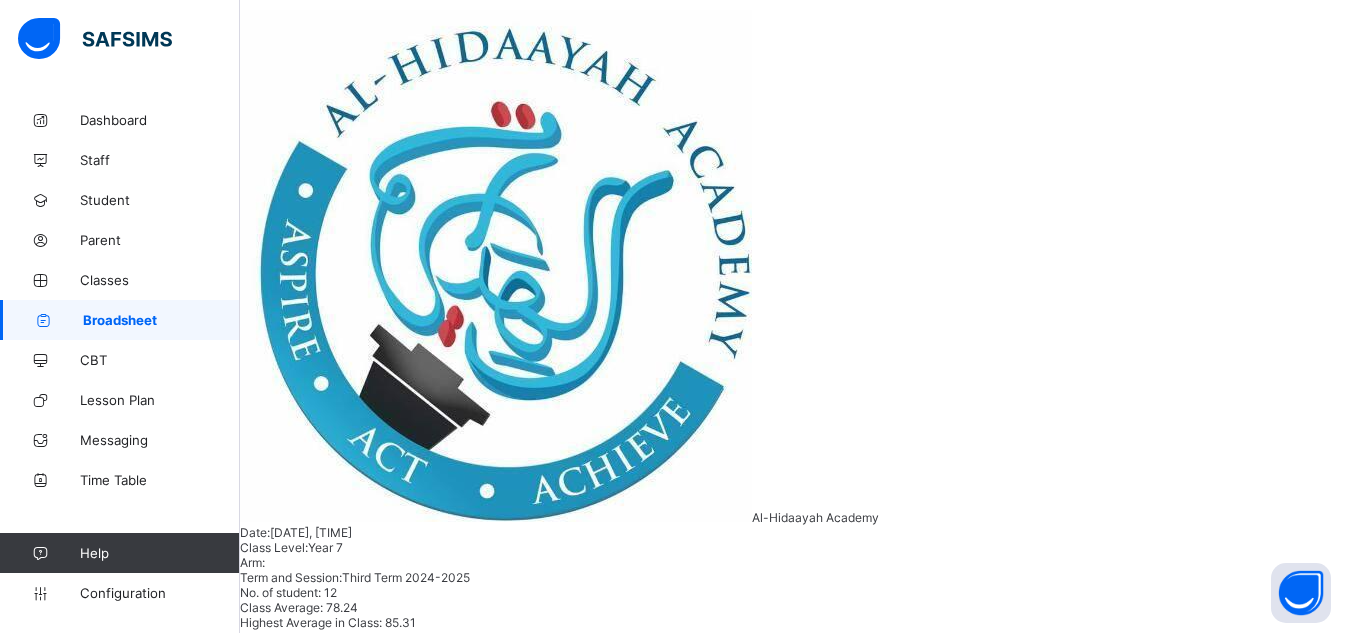 click on "View Reportsheet" at bounding box center [1218, 1661] 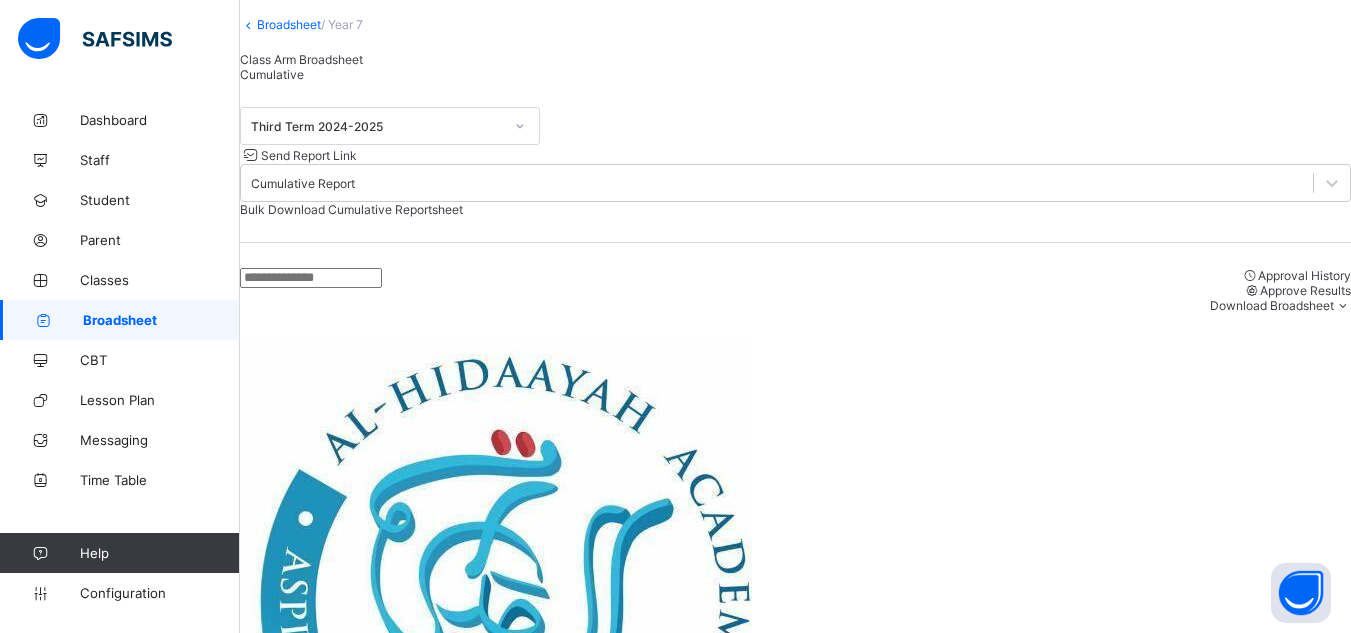 scroll, scrollTop: 0, scrollLeft: 0, axis: both 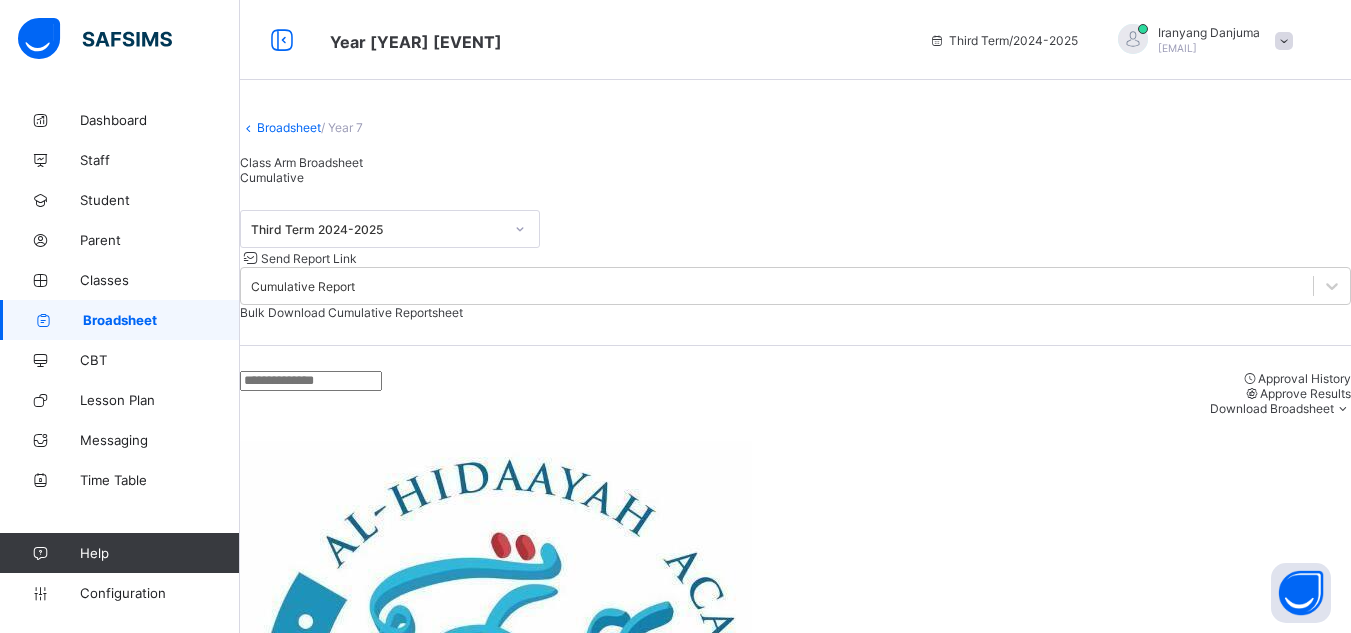 click on "Broadsheet" at bounding box center (289, 127) 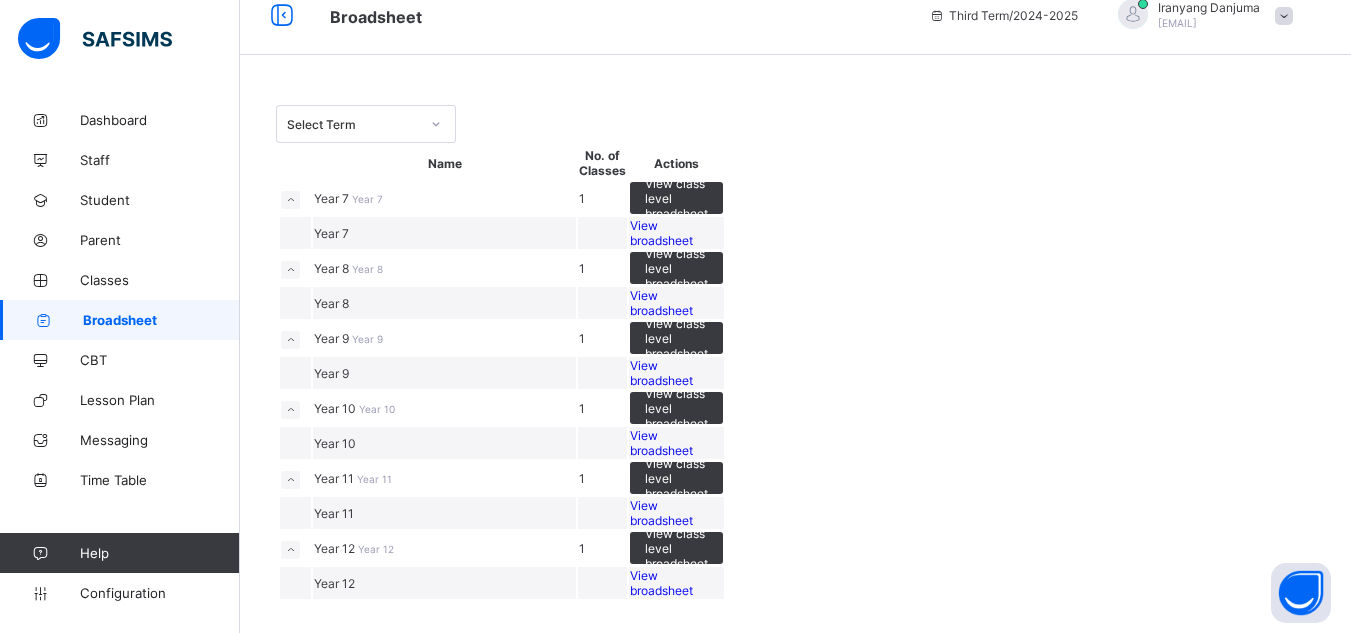 scroll, scrollTop: 186, scrollLeft: 0, axis: vertical 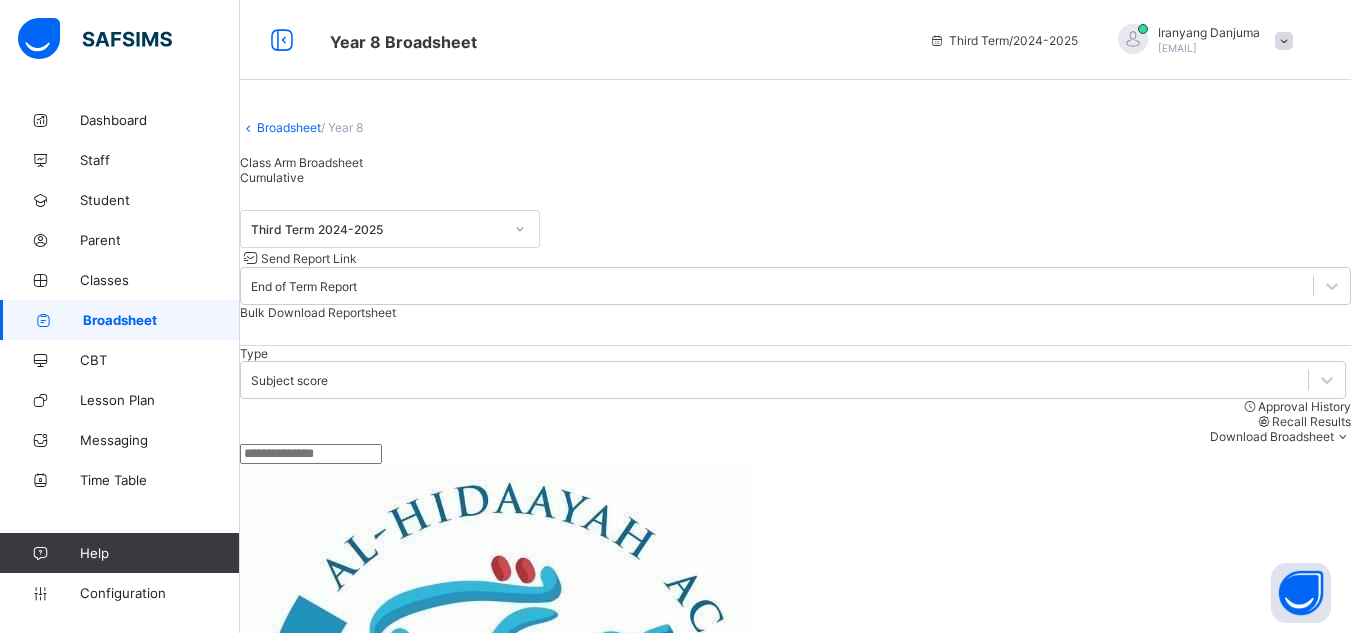 click on "Cumulative" at bounding box center [272, 177] 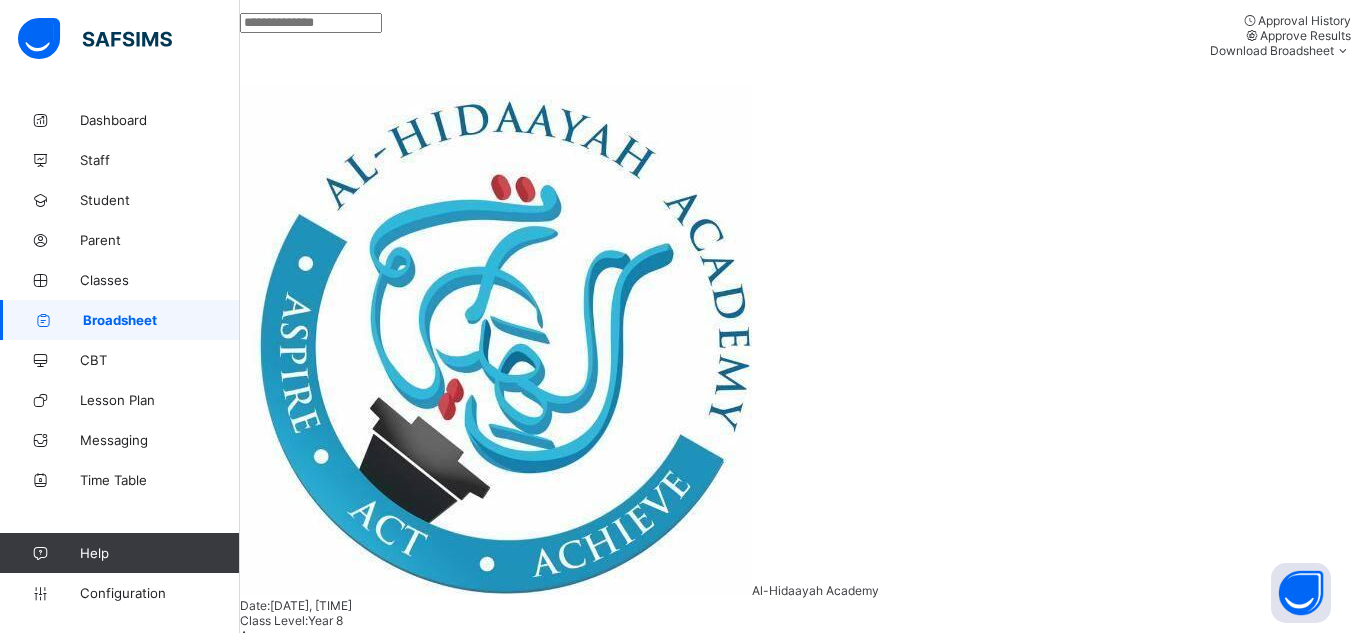 scroll, scrollTop: 362, scrollLeft: 0, axis: vertical 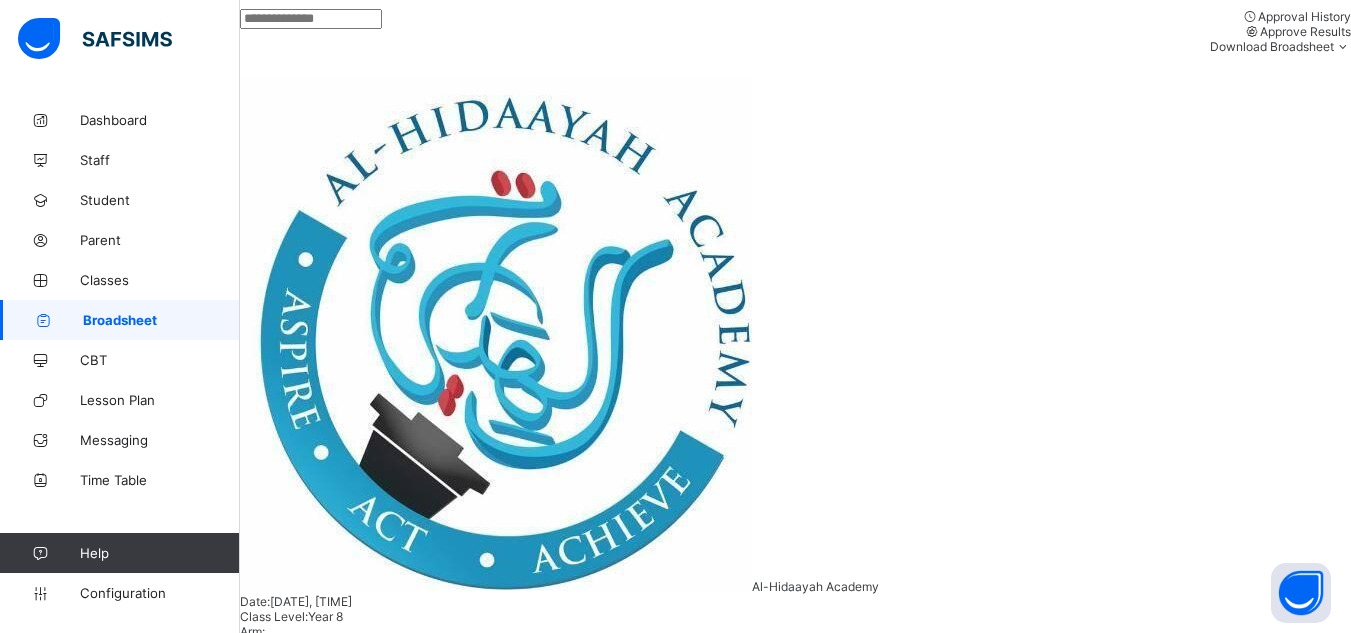 click on "[FIRST] [LAST] [LAST]" at bounding box center (364, 1329) 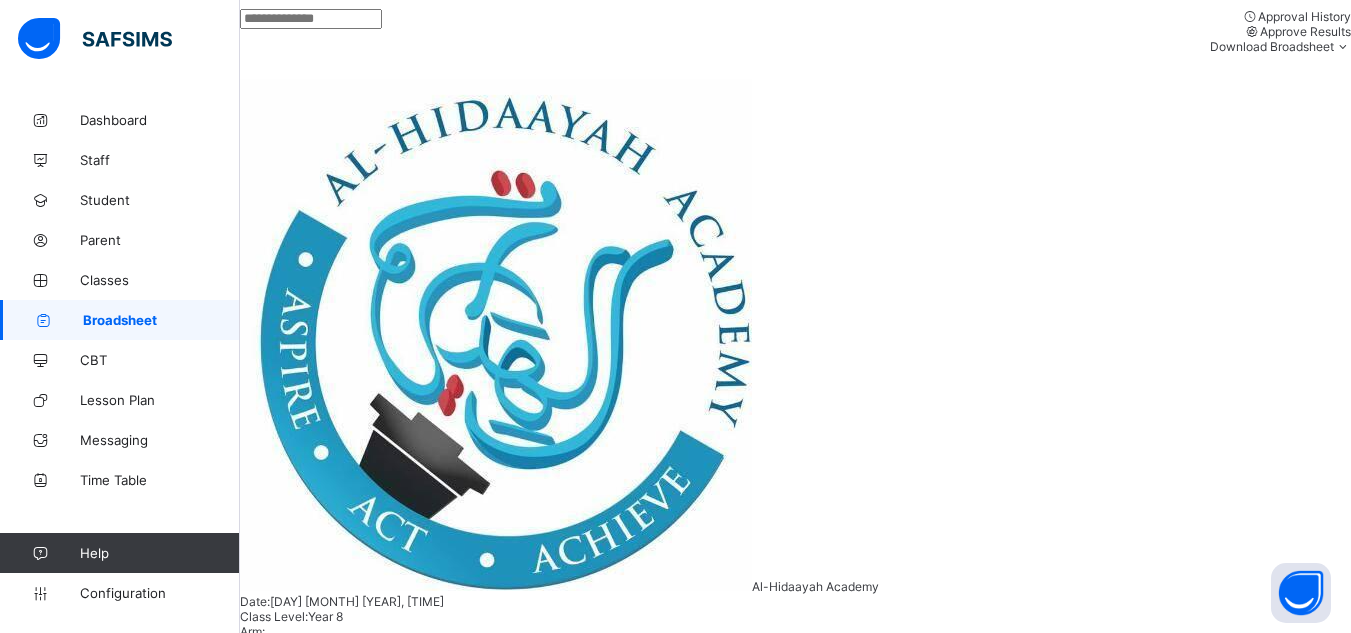 click on "View Reportsheet" at bounding box center (1218, 2257) 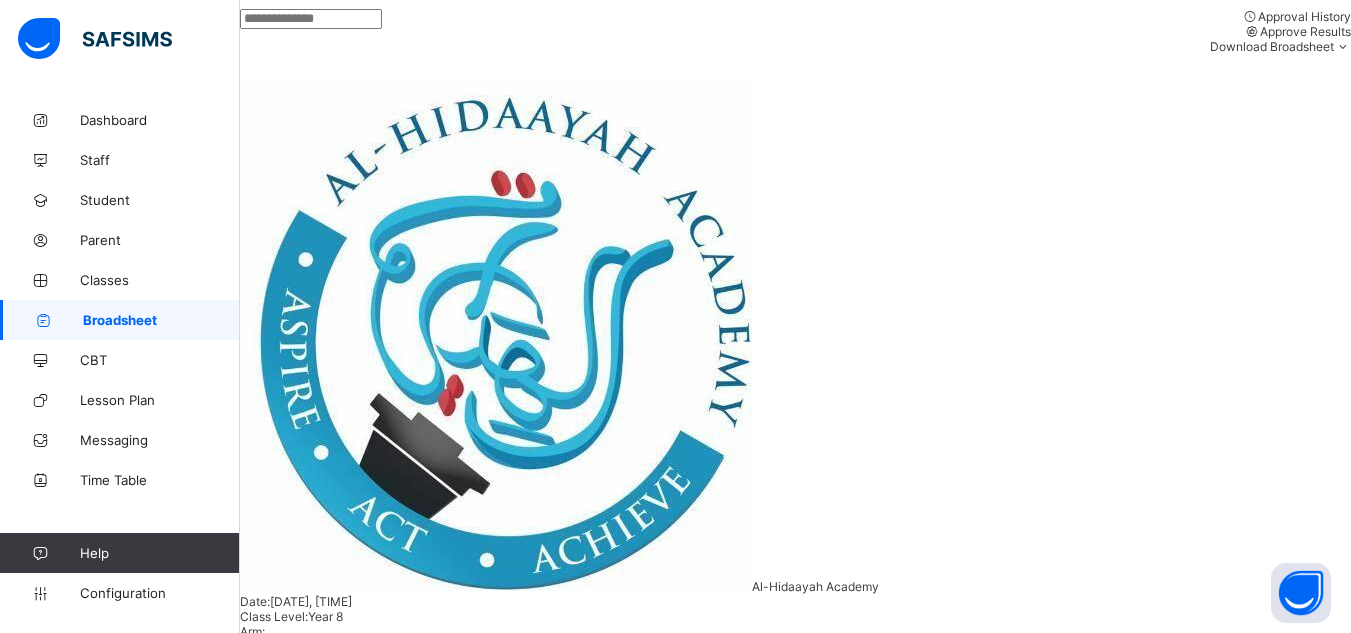 scroll, scrollTop: 0, scrollLeft: 0, axis: both 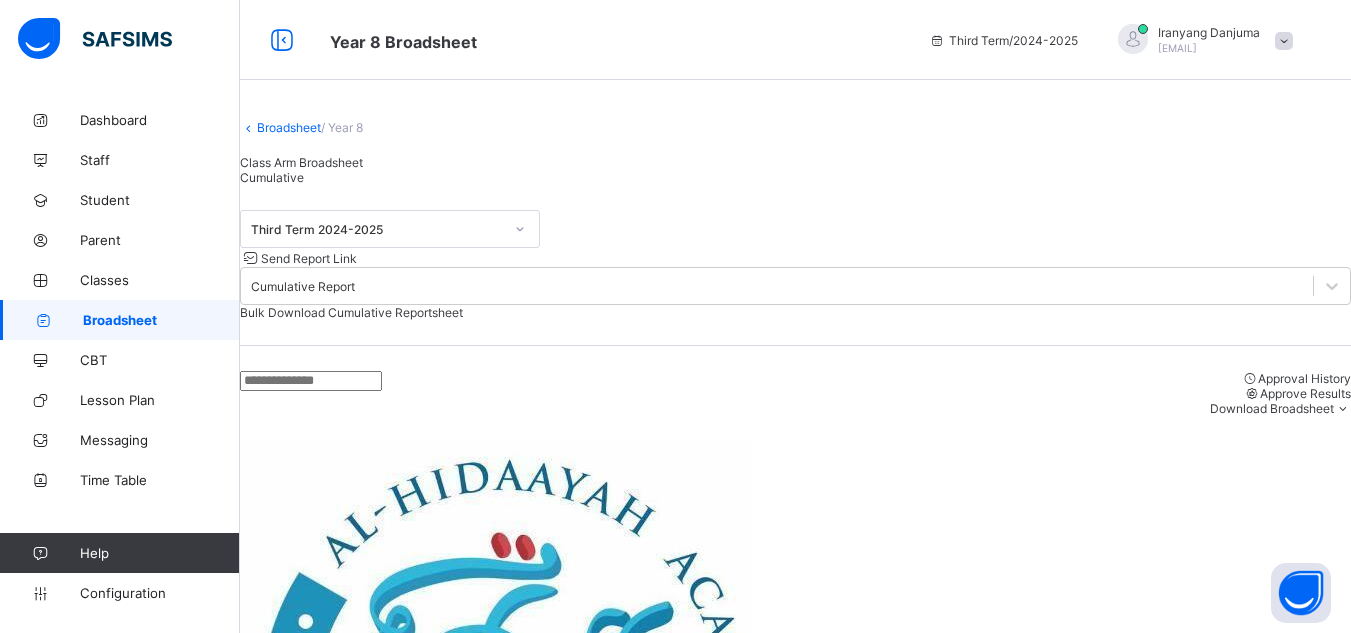 click on "Broadsheet" at bounding box center [289, 127] 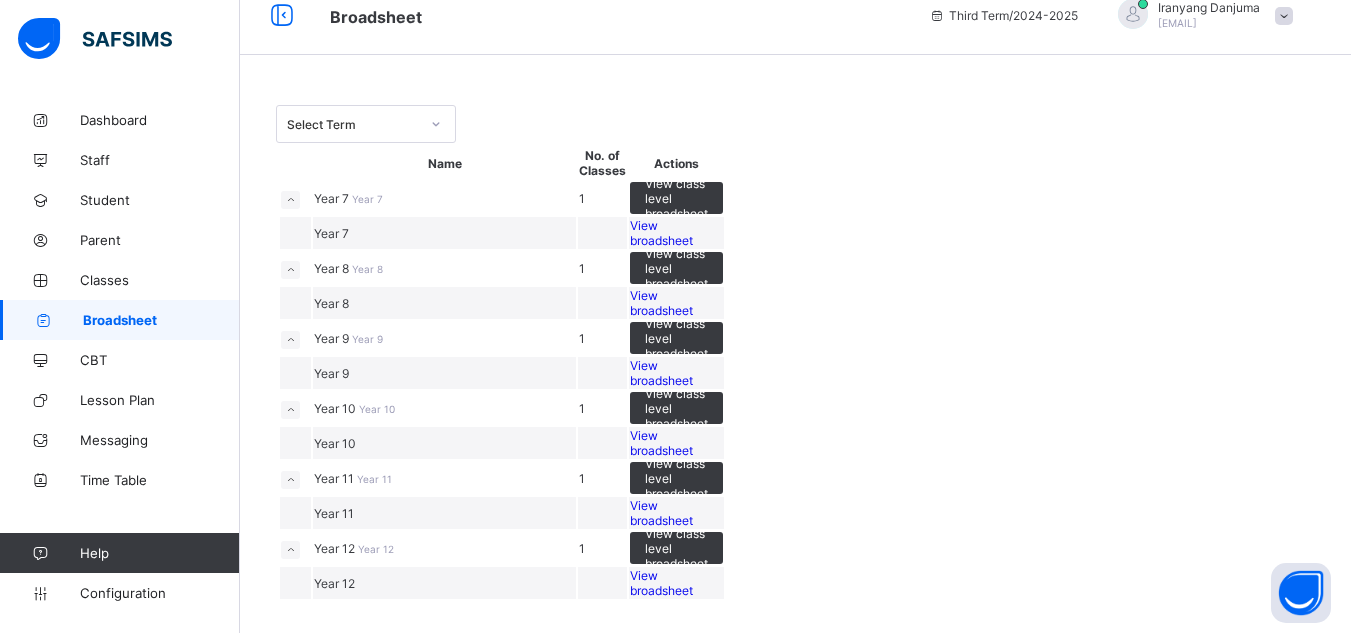 scroll, scrollTop: 303, scrollLeft: 0, axis: vertical 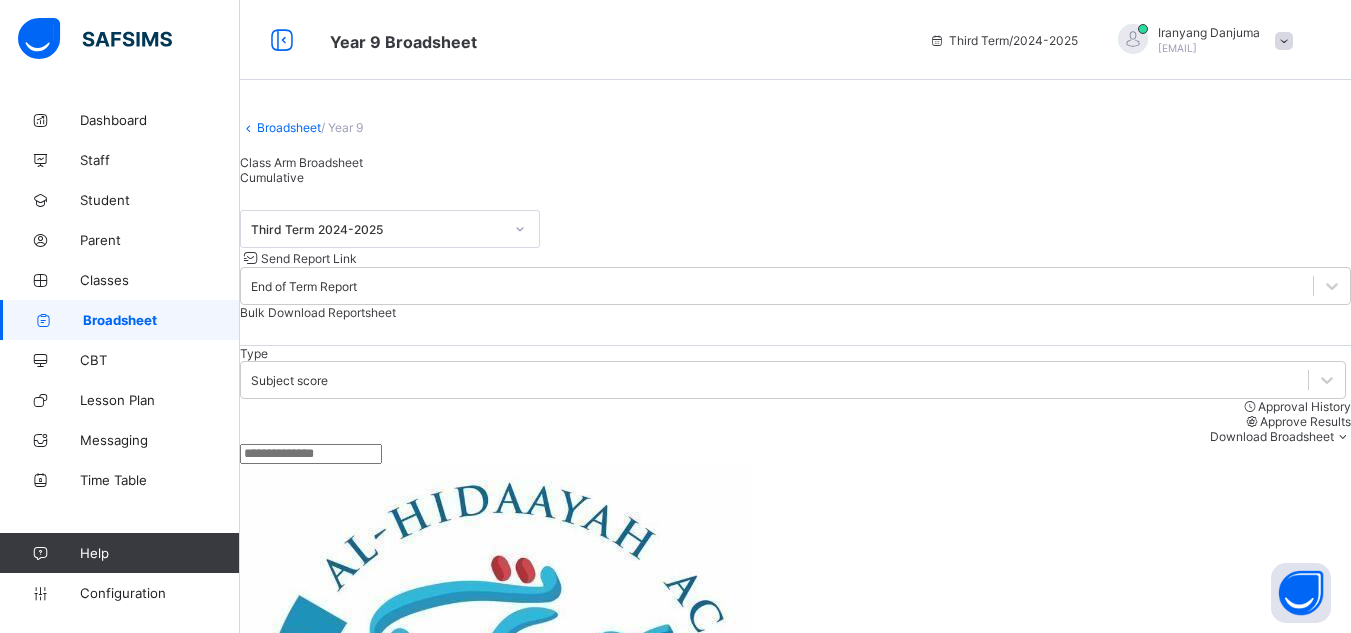 click on "Cumulative" at bounding box center (795, 177) 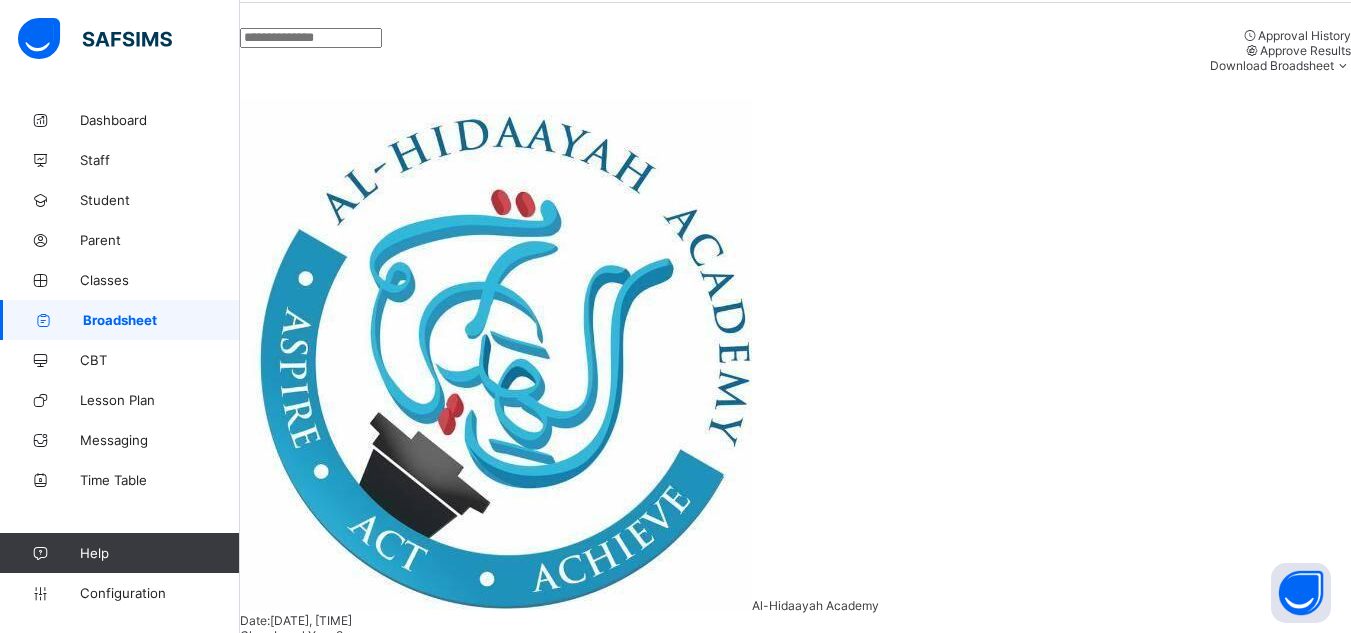 scroll, scrollTop: 350, scrollLeft: 0, axis: vertical 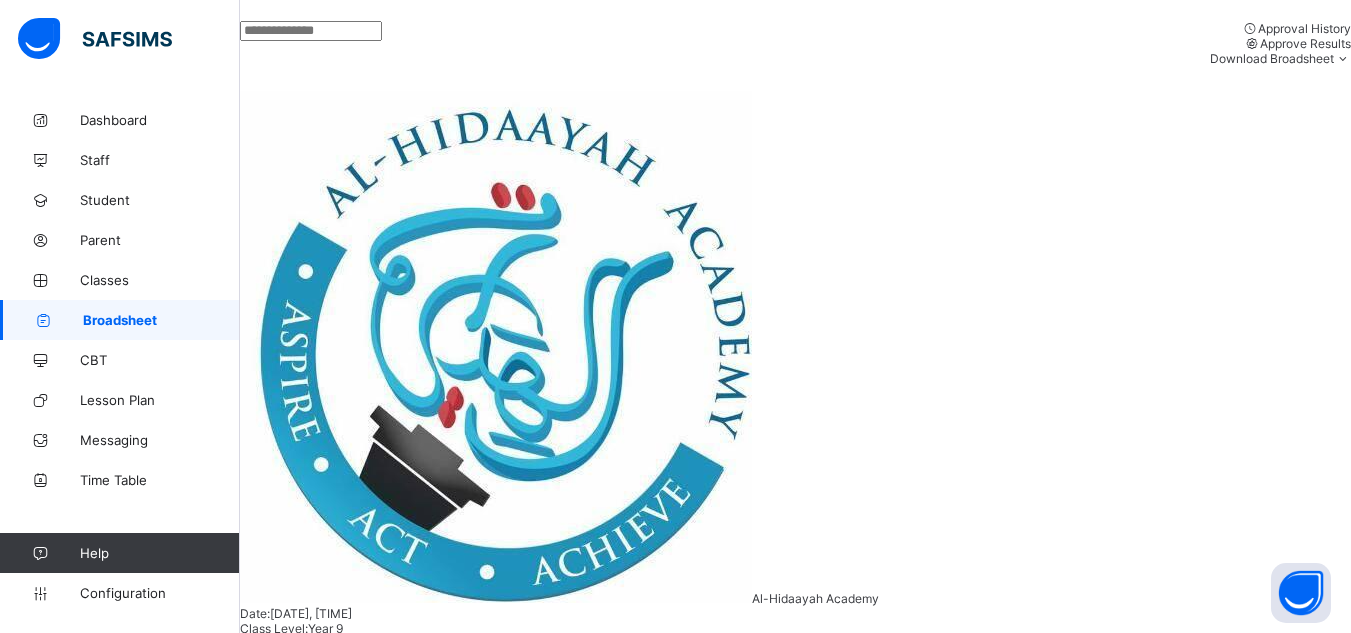 click on "[FIRST] [LAST] [LAST]" at bounding box center [372, 1343] 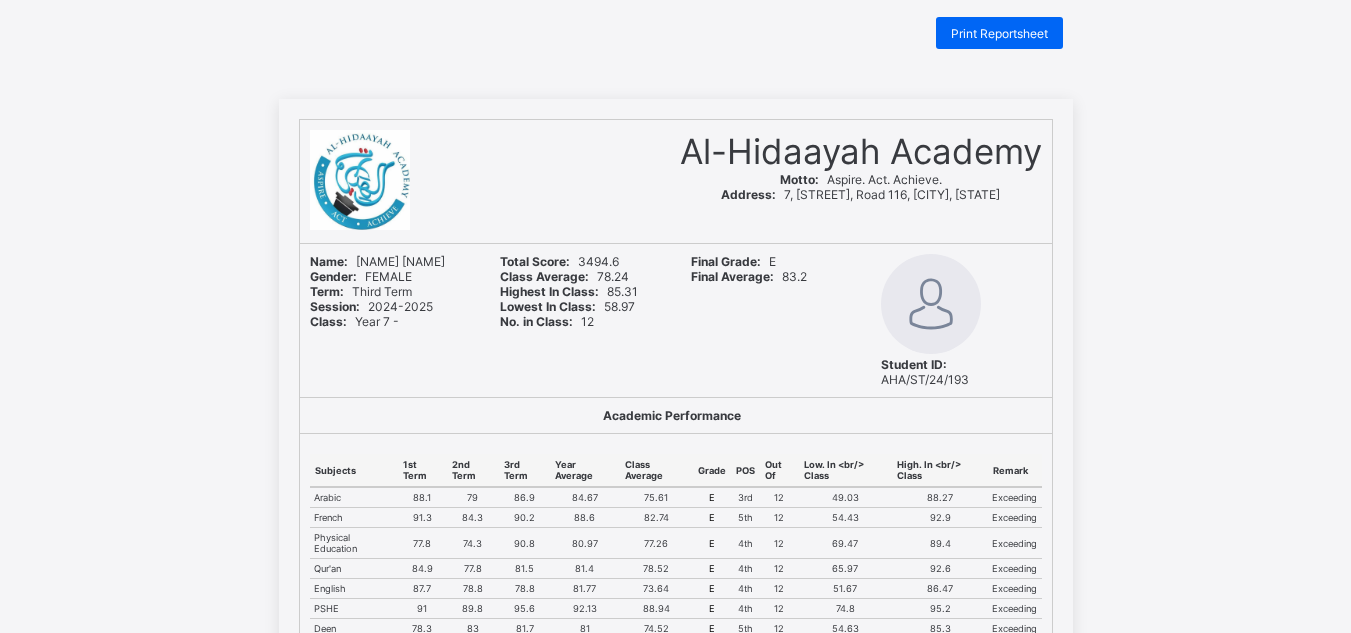 scroll, scrollTop: 32, scrollLeft: 0, axis: vertical 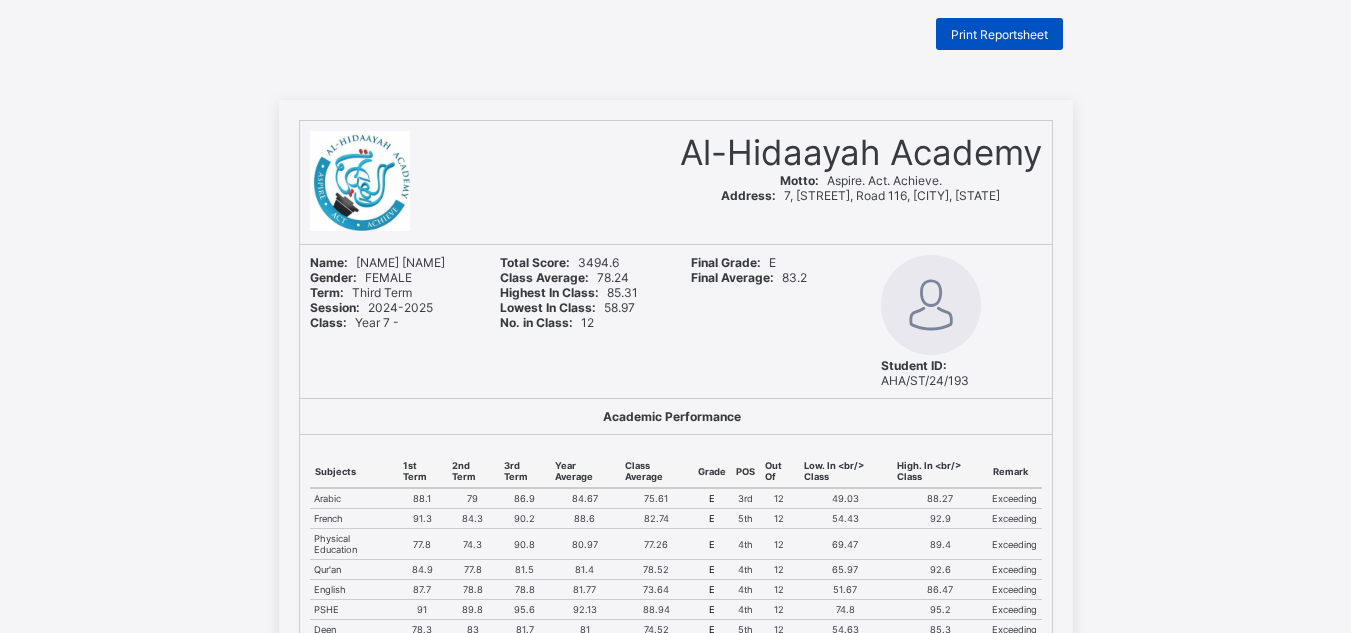 click on "Print Reportsheet" at bounding box center (999, 34) 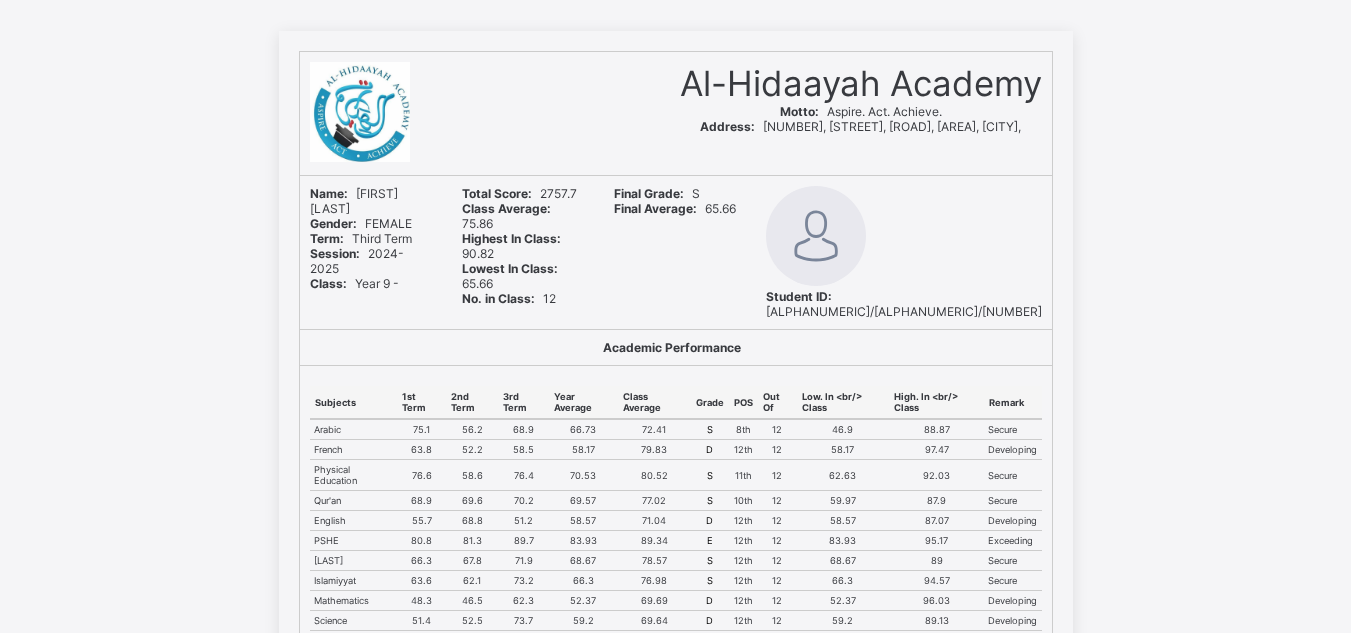 scroll, scrollTop: 0, scrollLeft: 0, axis: both 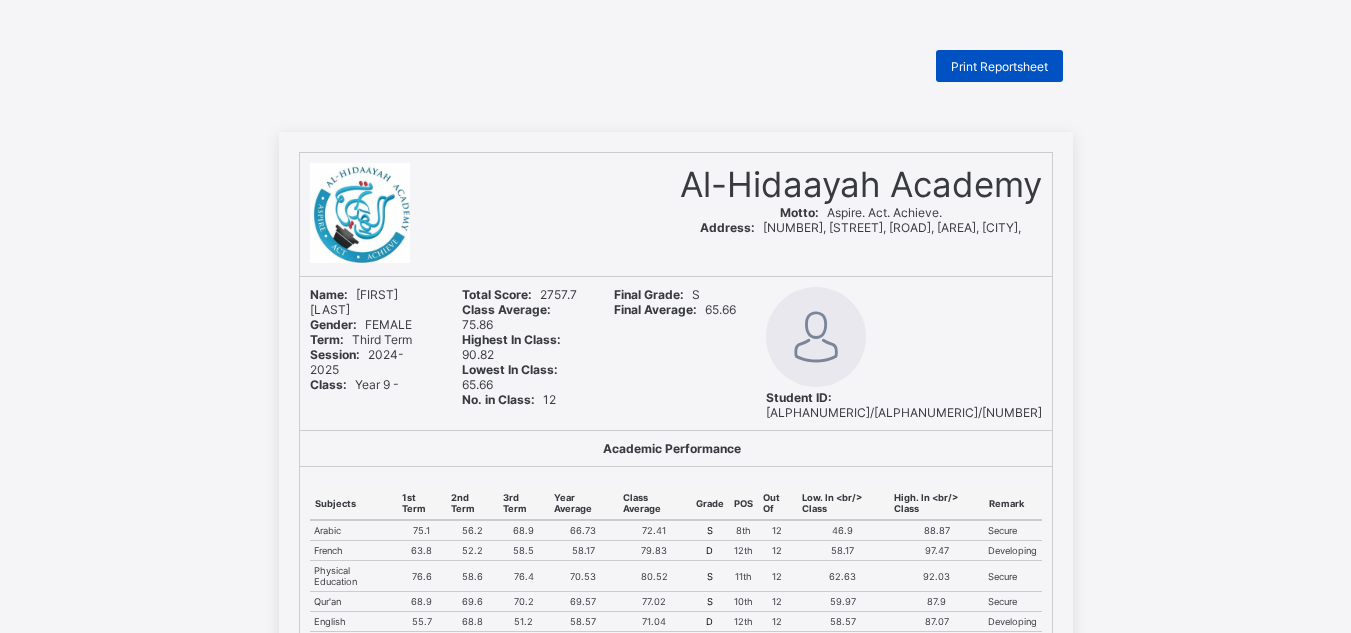 click on "Print Reportsheet" at bounding box center (999, 66) 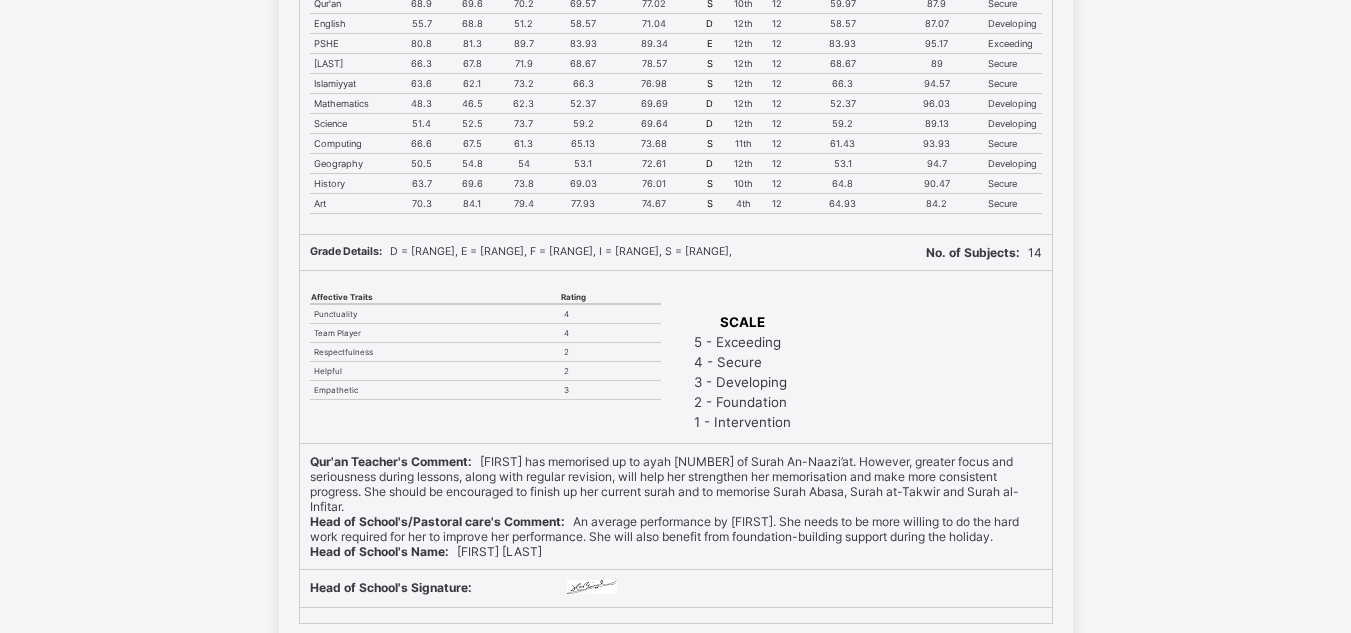 scroll, scrollTop: 602, scrollLeft: 0, axis: vertical 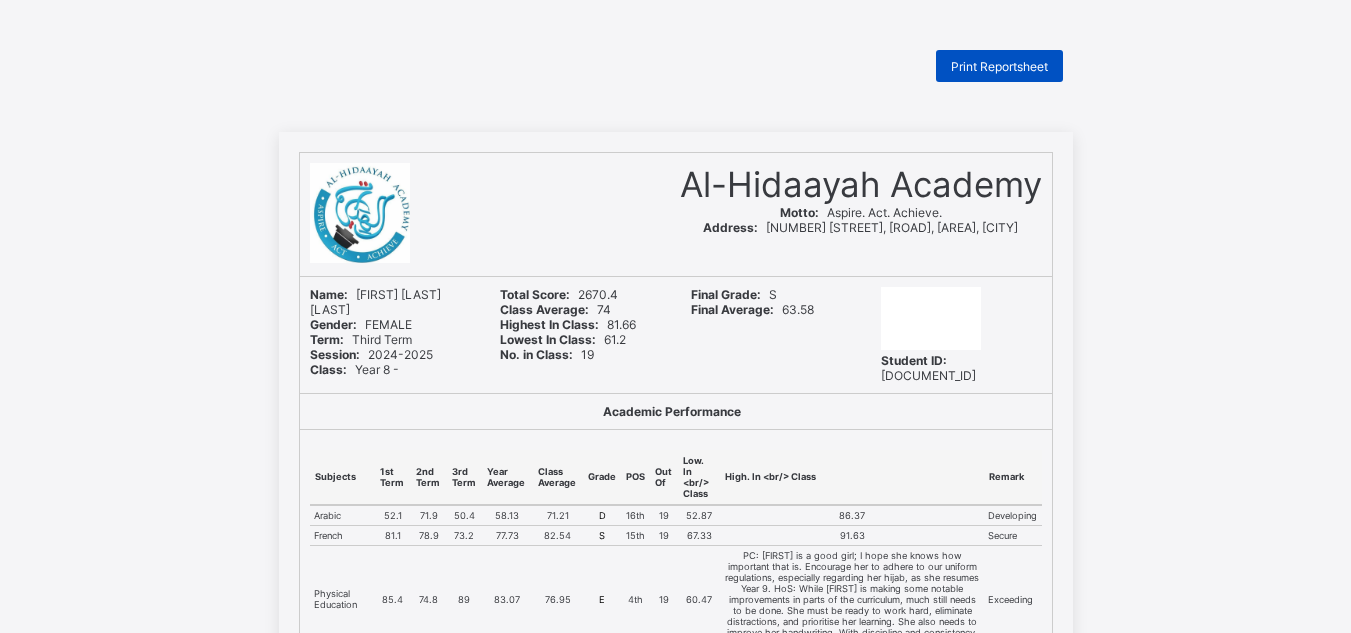 click on "Print Reportsheet" at bounding box center [999, 66] 